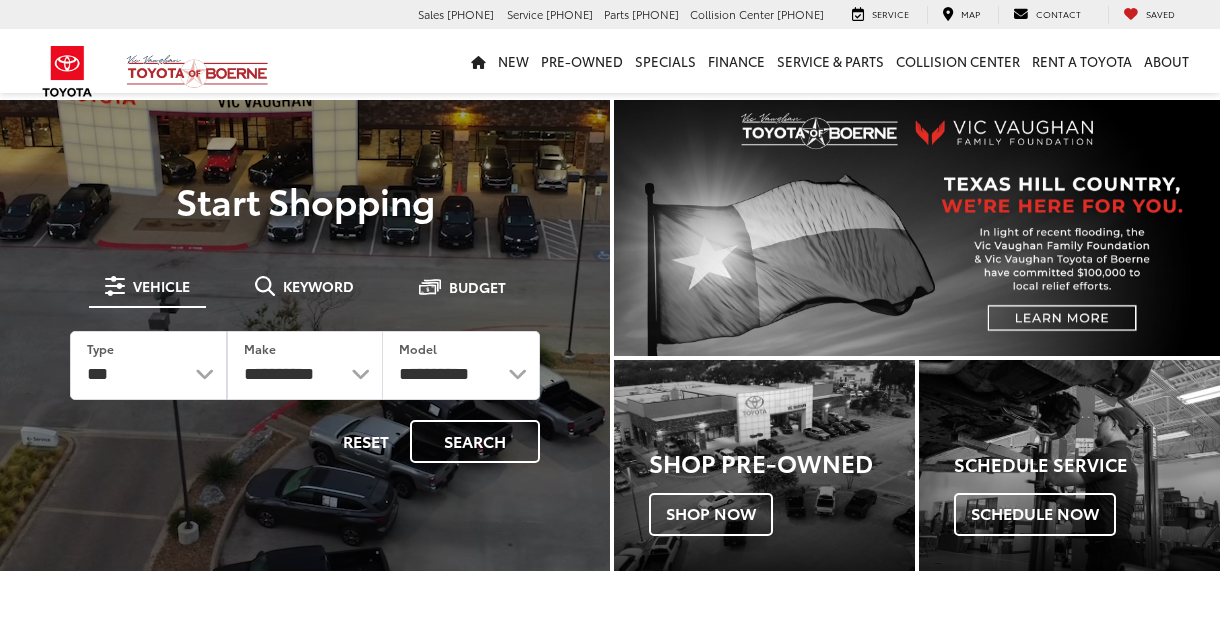 scroll, scrollTop: 0, scrollLeft: 0, axis: both 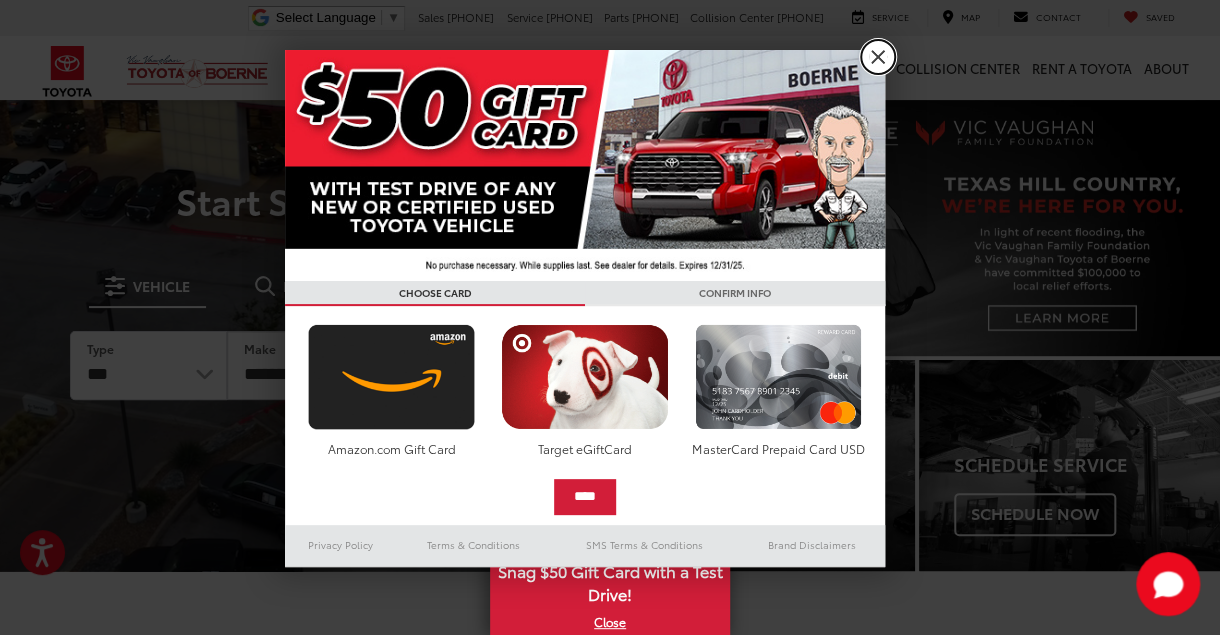 click on "X" at bounding box center (878, 57) 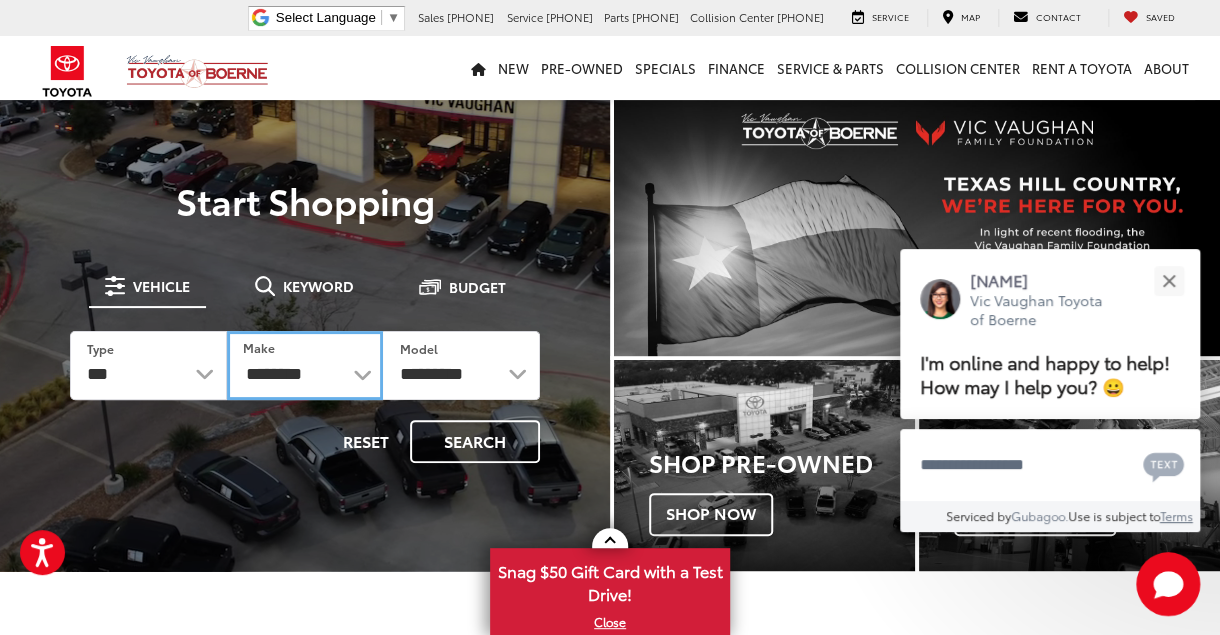 click on "**********" at bounding box center [305, 365] 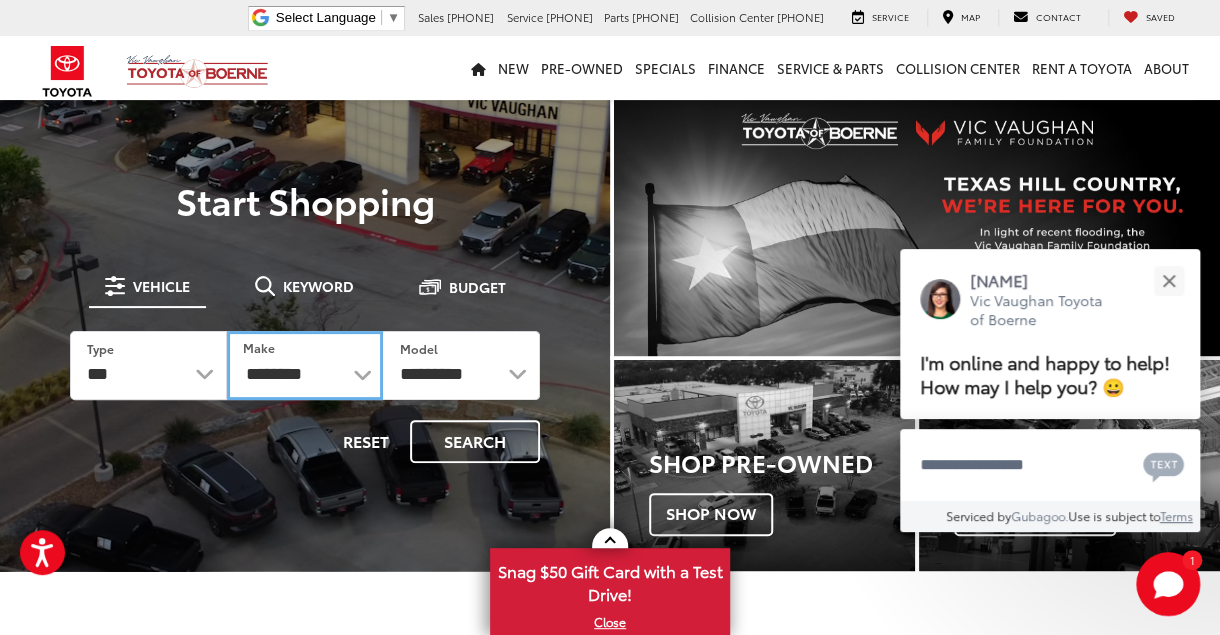 click on "**********" at bounding box center [305, 365] 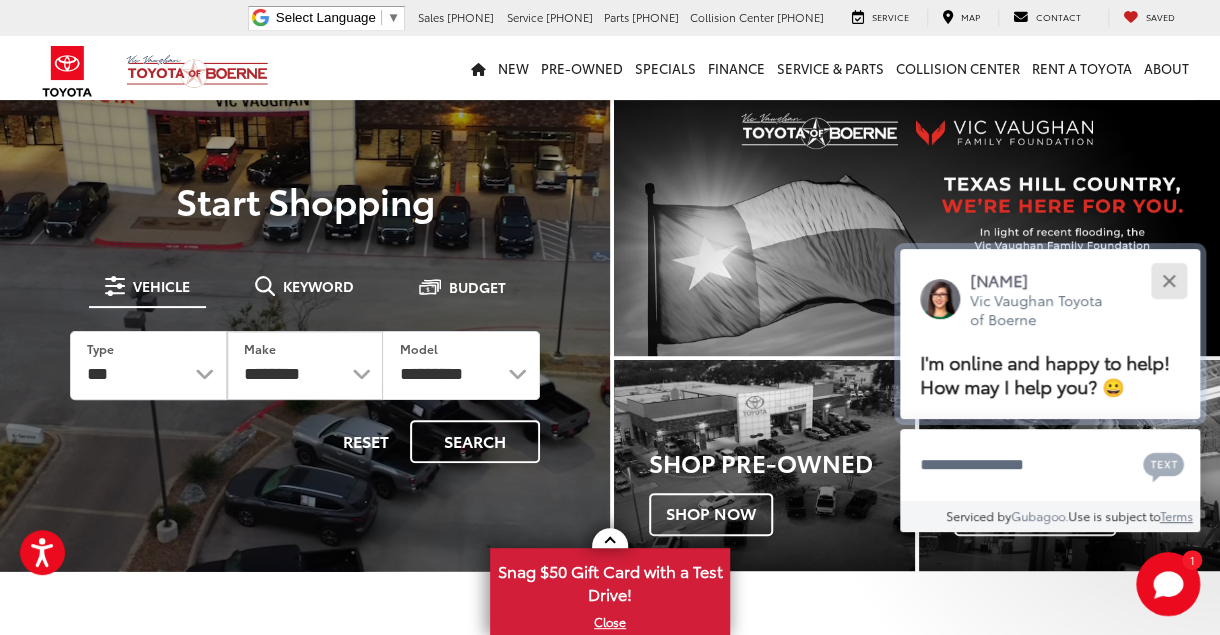 click at bounding box center [1168, 280] 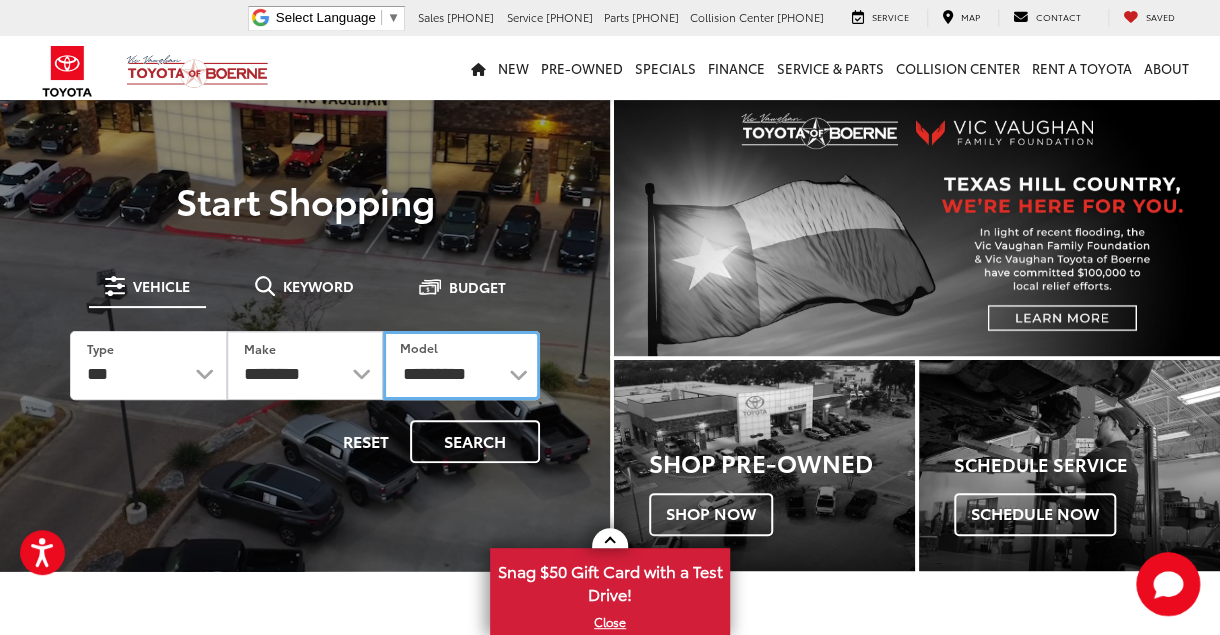 click on "********* ***" at bounding box center [461, 365] 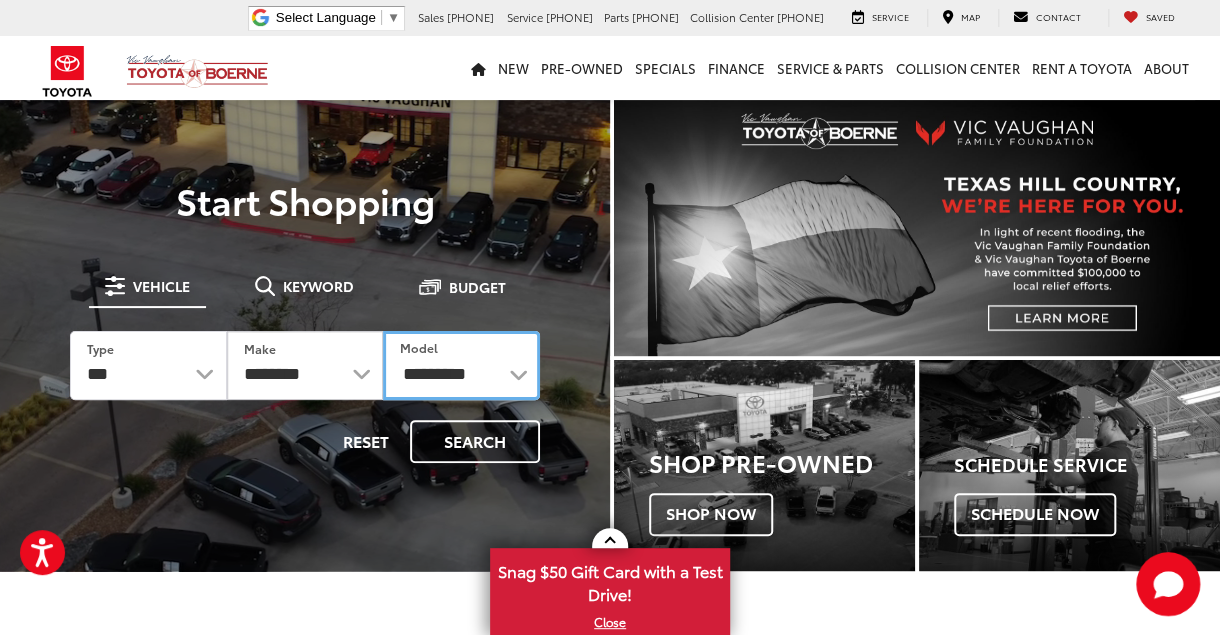 click on "********* ***" at bounding box center [461, 365] 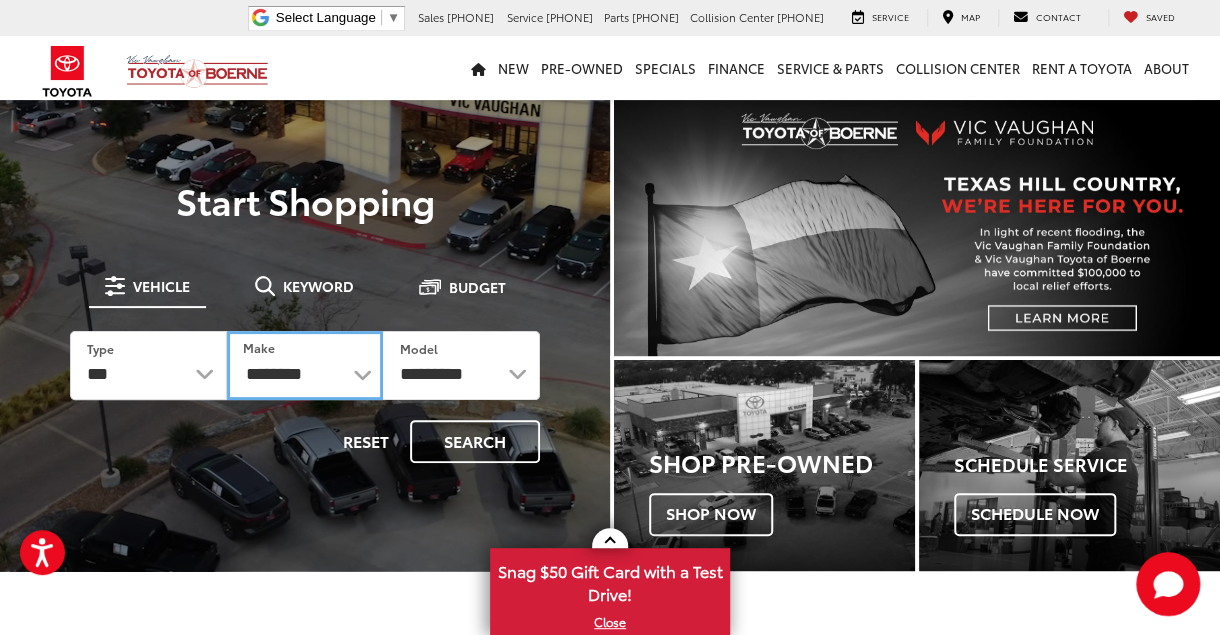 click on "**********" at bounding box center [305, 365] 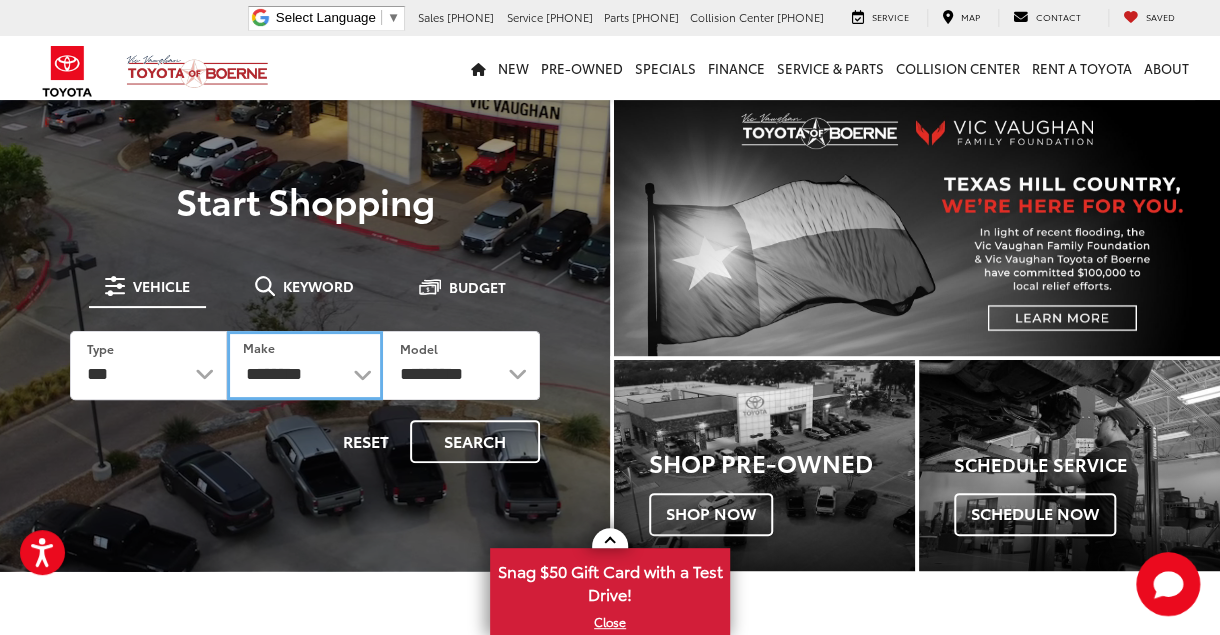 select on "*********" 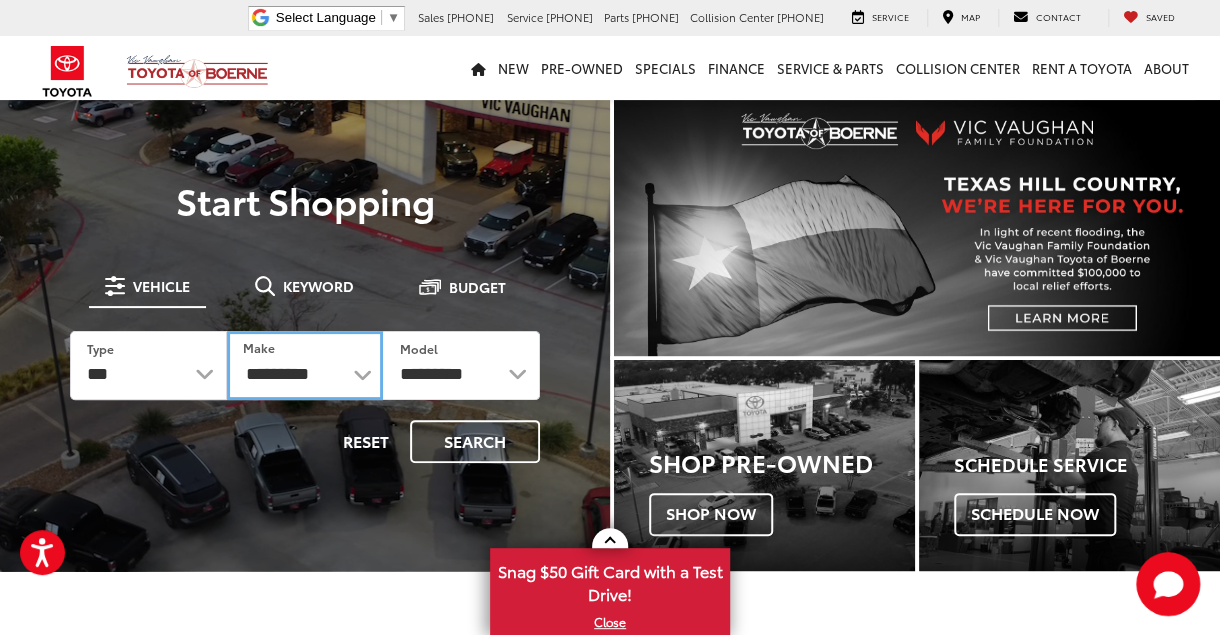 click on "**********" at bounding box center [305, 365] 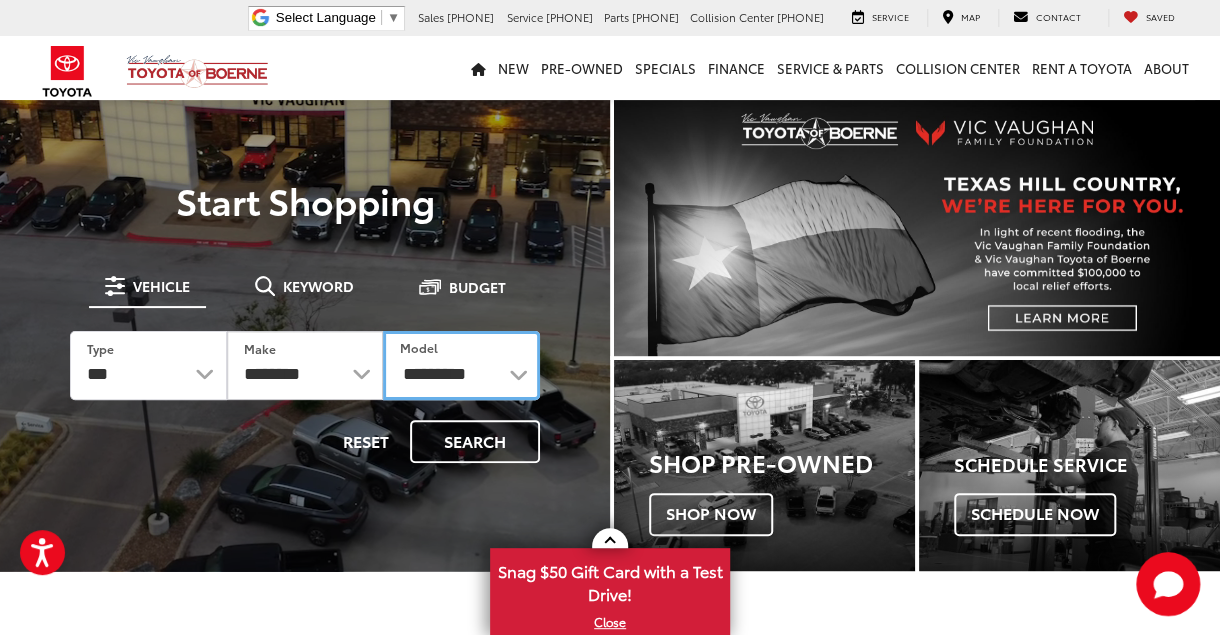 click on "**********" at bounding box center [461, 365] 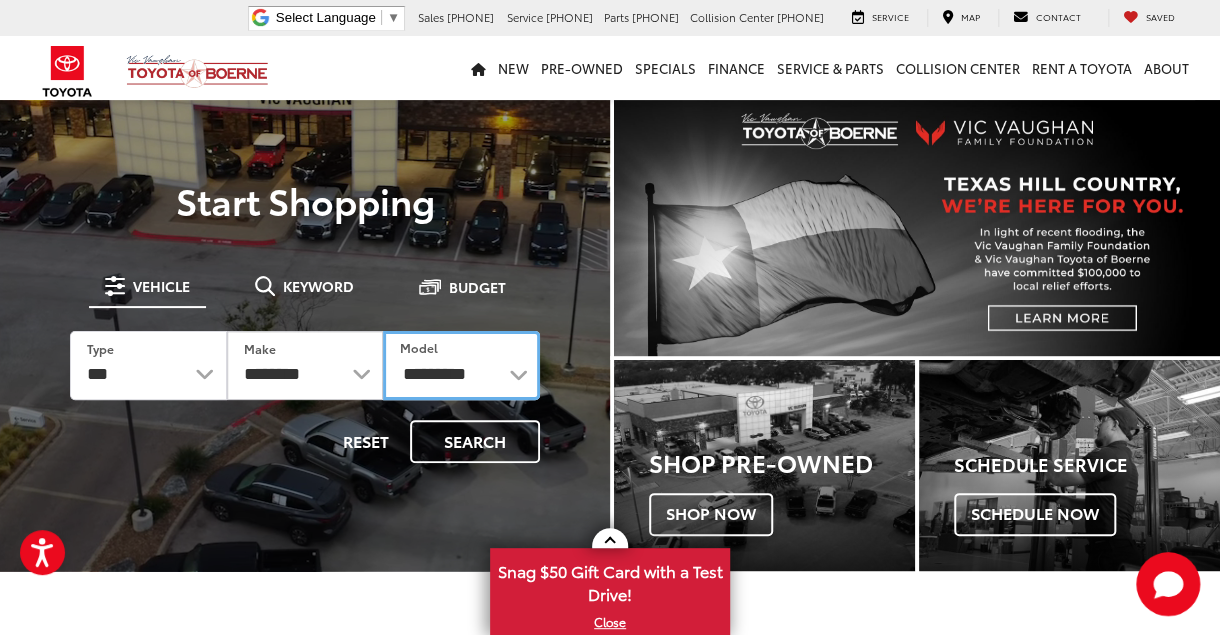 select on "**********" 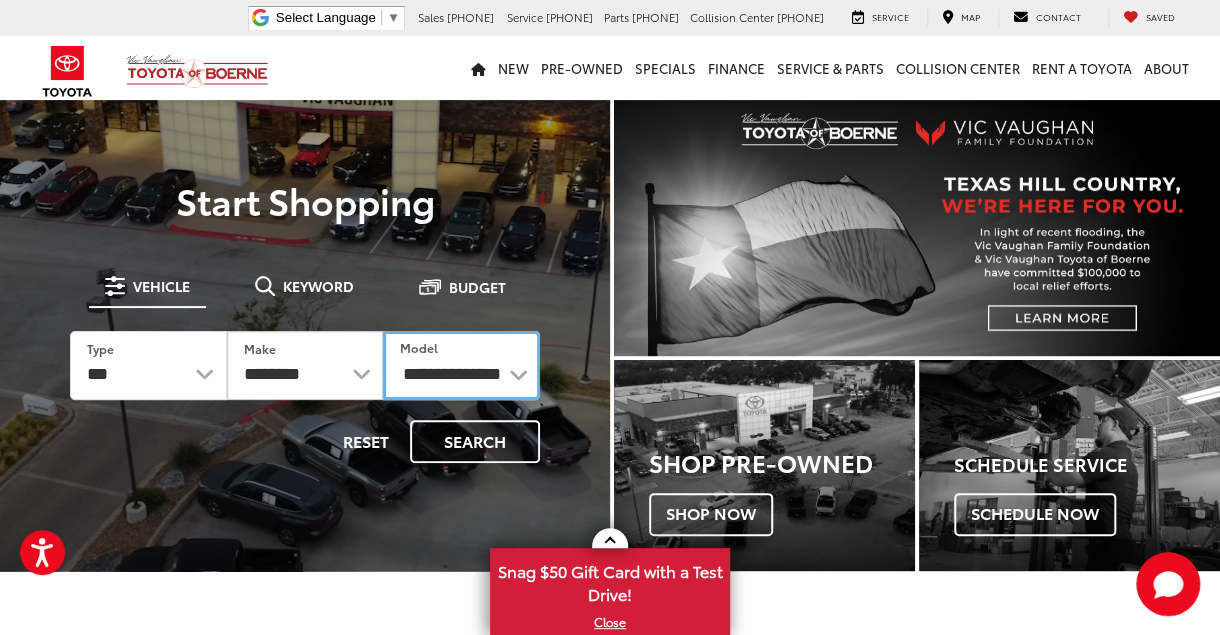 click on "**********" at bounding box center [461, 365] 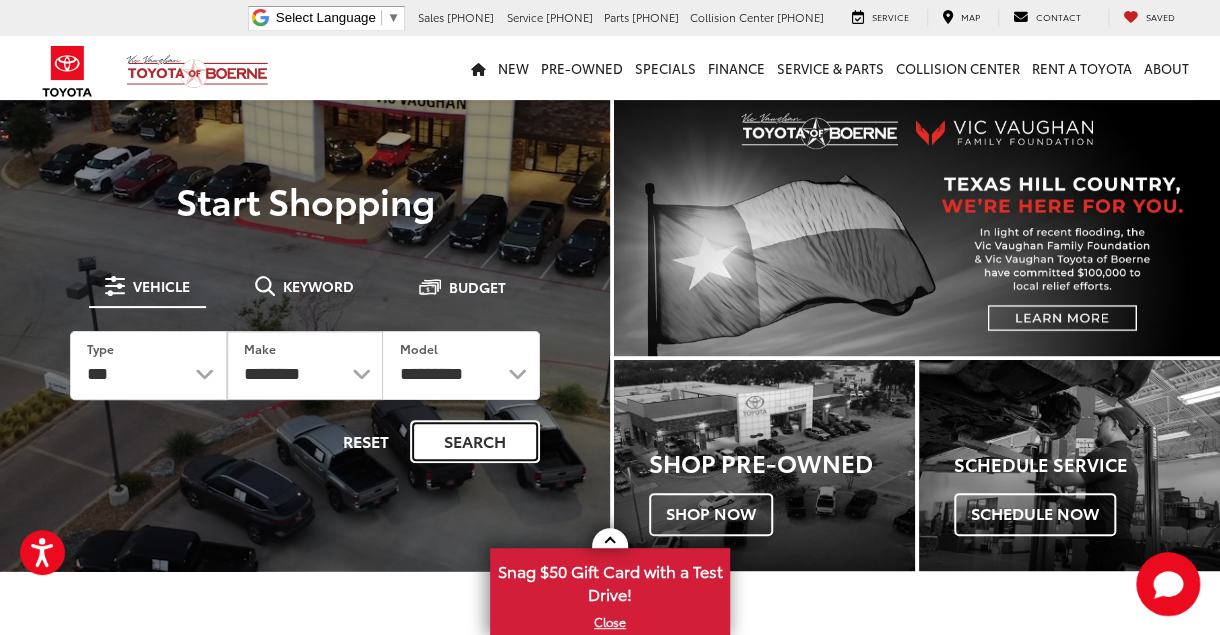 click on "Search" at bounding box center [475, 441] 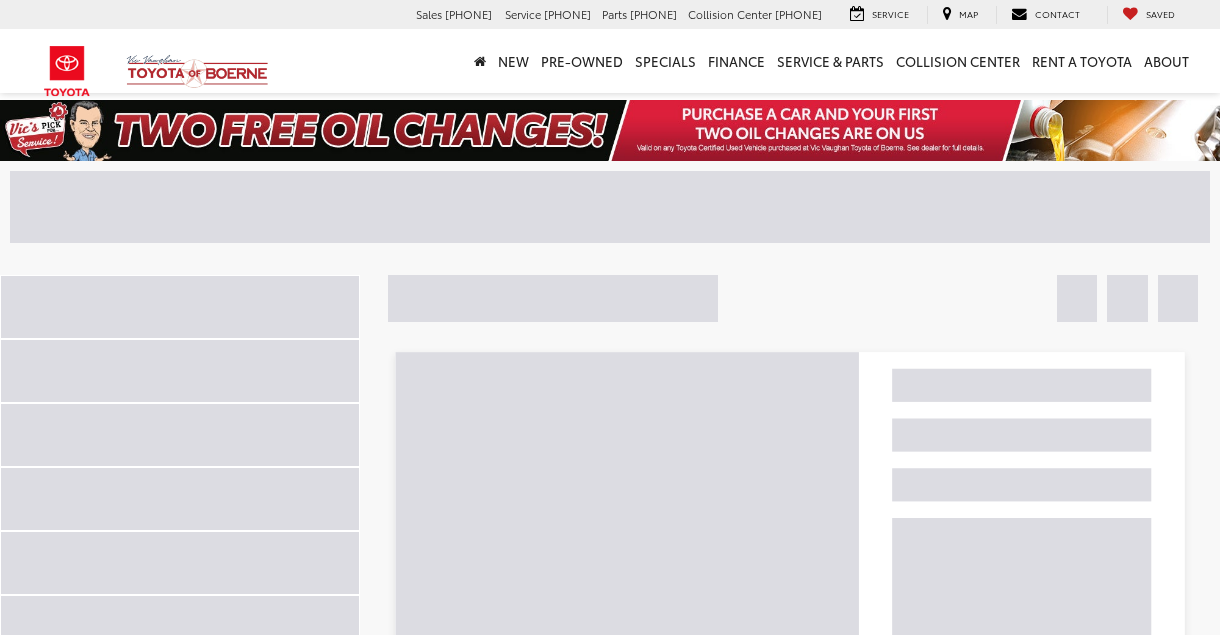 scroll, scrollTop: 0, scrollLeft: 0, axis: both 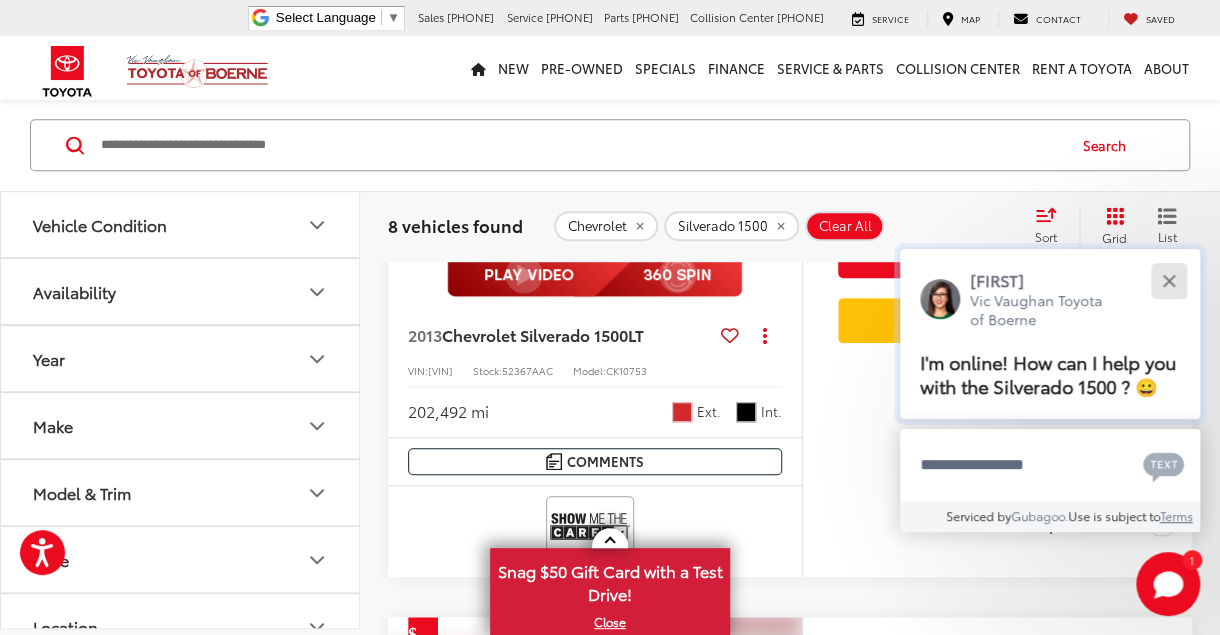 click at bounding box center [1168, 280] 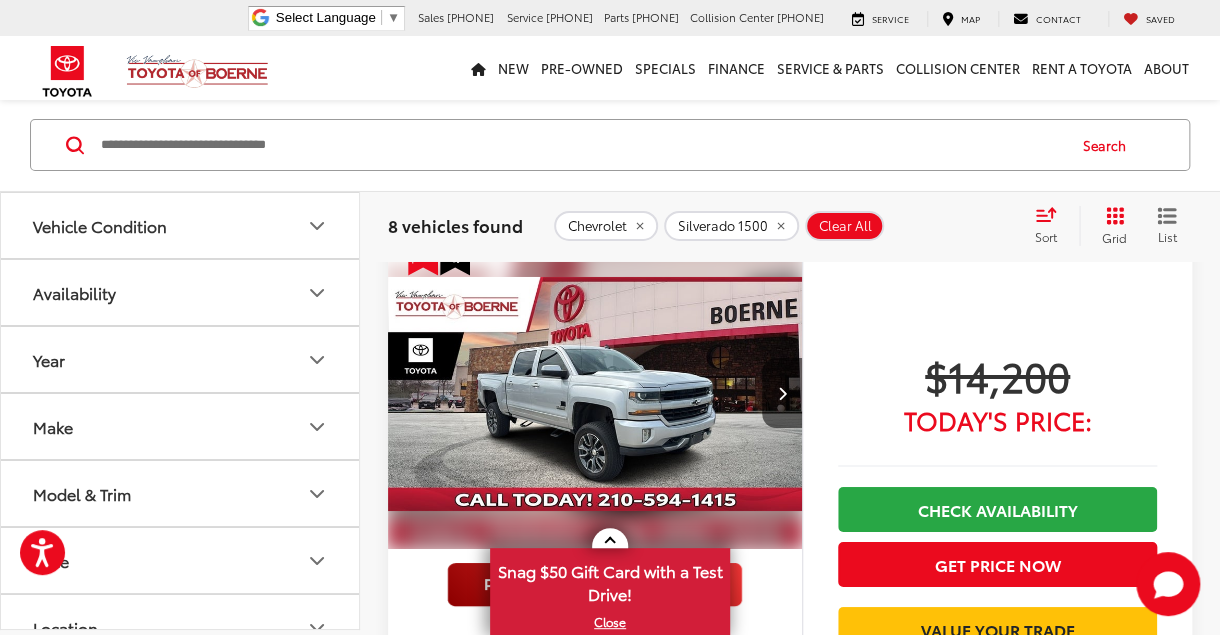 scroll, scrollTop: 2799, scrollLeft: 0, axis: vertical 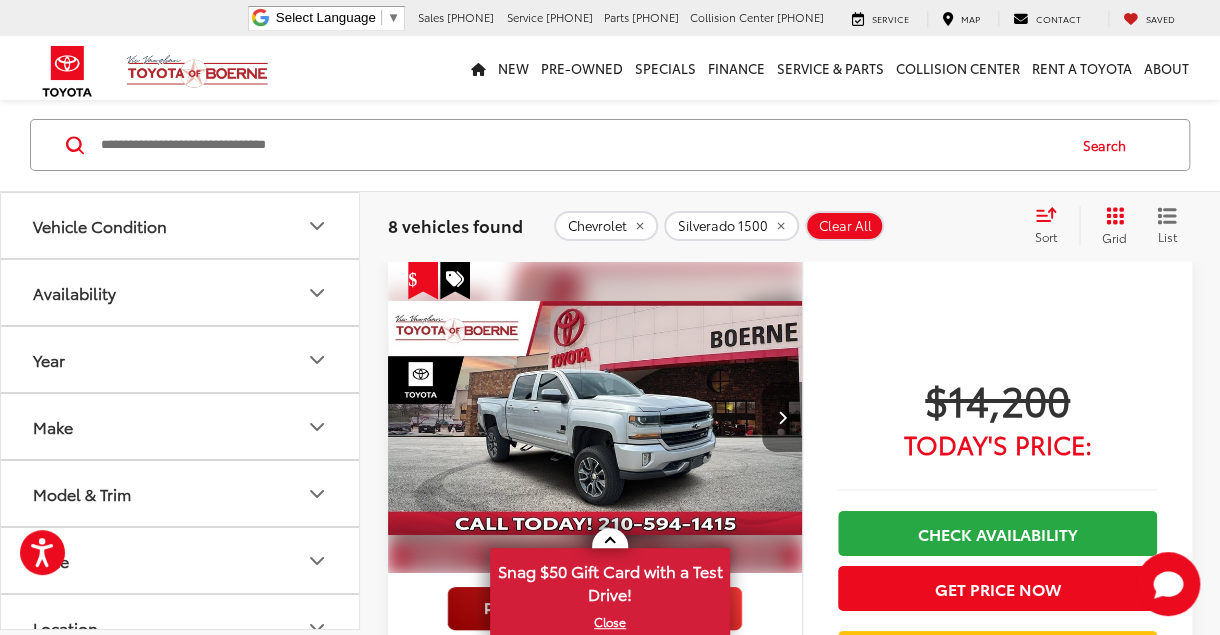 click at bounding box center (781, 417) 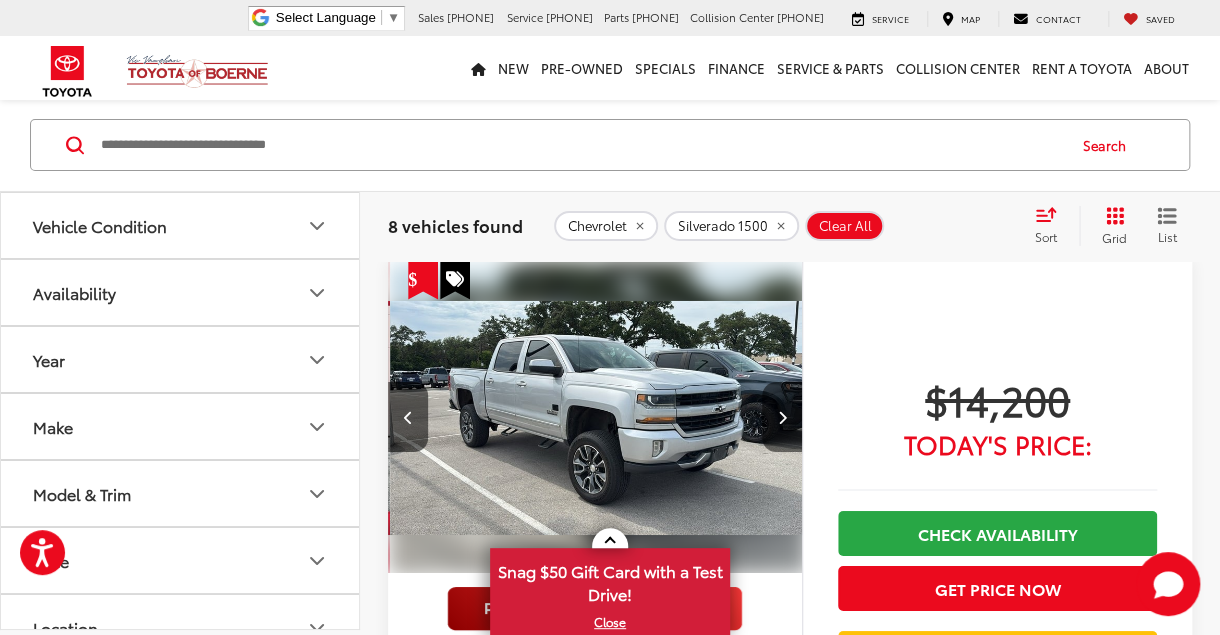 scroll, scrollTop: 0, scrollLeft: 417, axis: horizontal 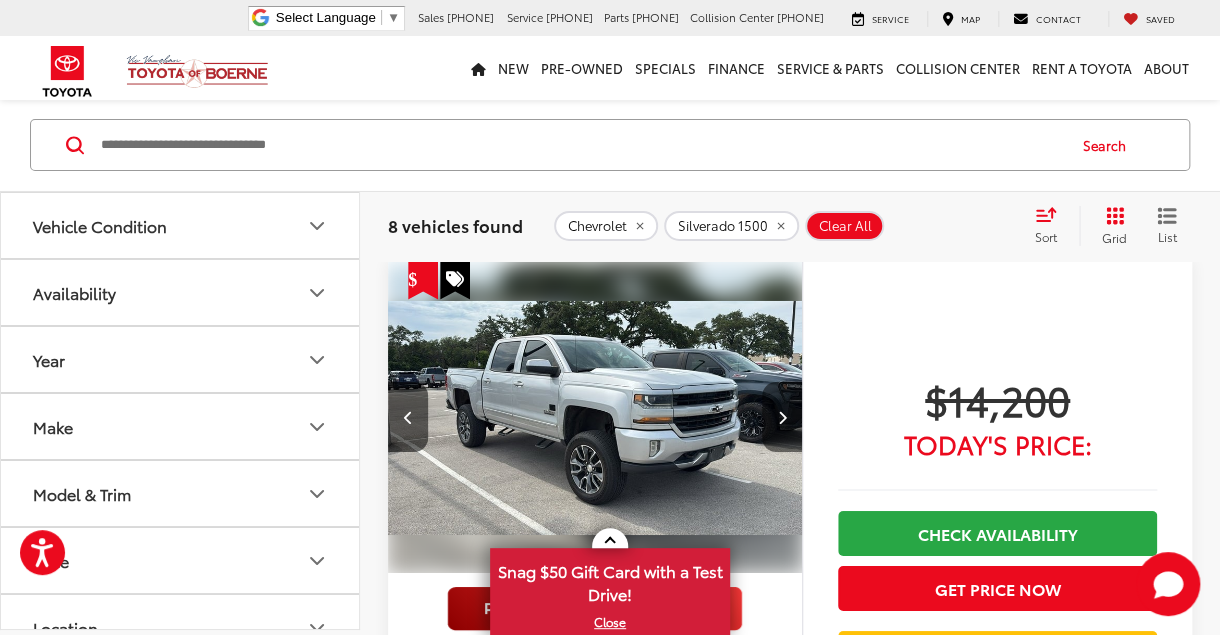 click at bounding box center (781, 417) 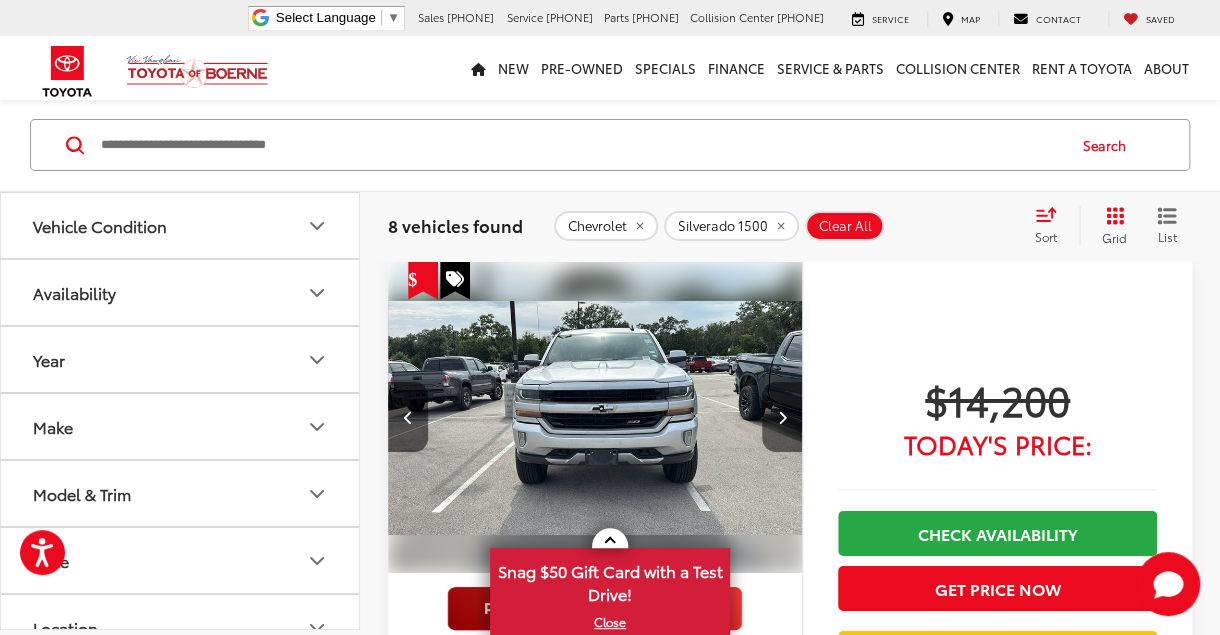 click at bounding box center (781, 417) 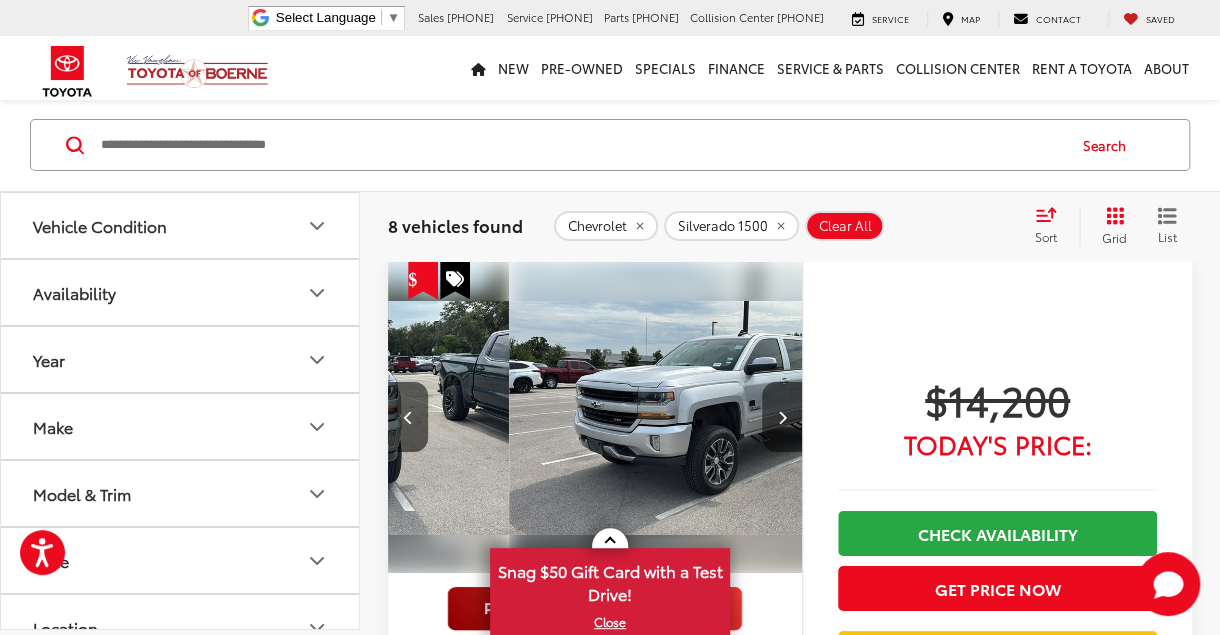 scroll, scrollTop: 0, scrollLeft: 1249, axis: horizontal 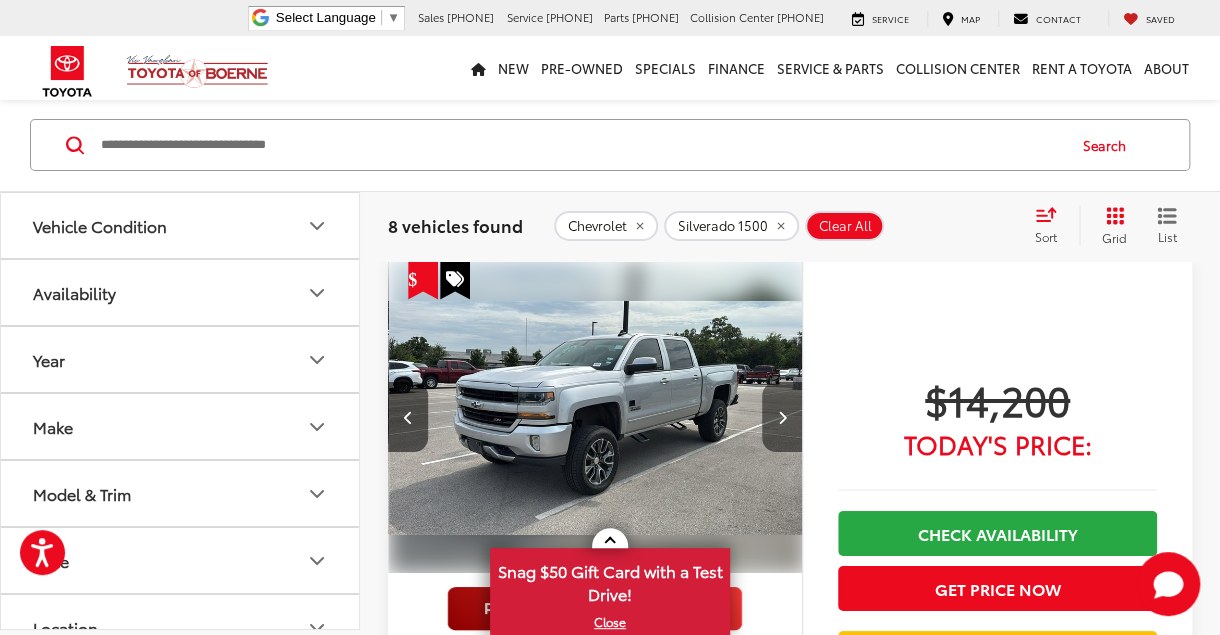 click at bounding box center [781, 417] 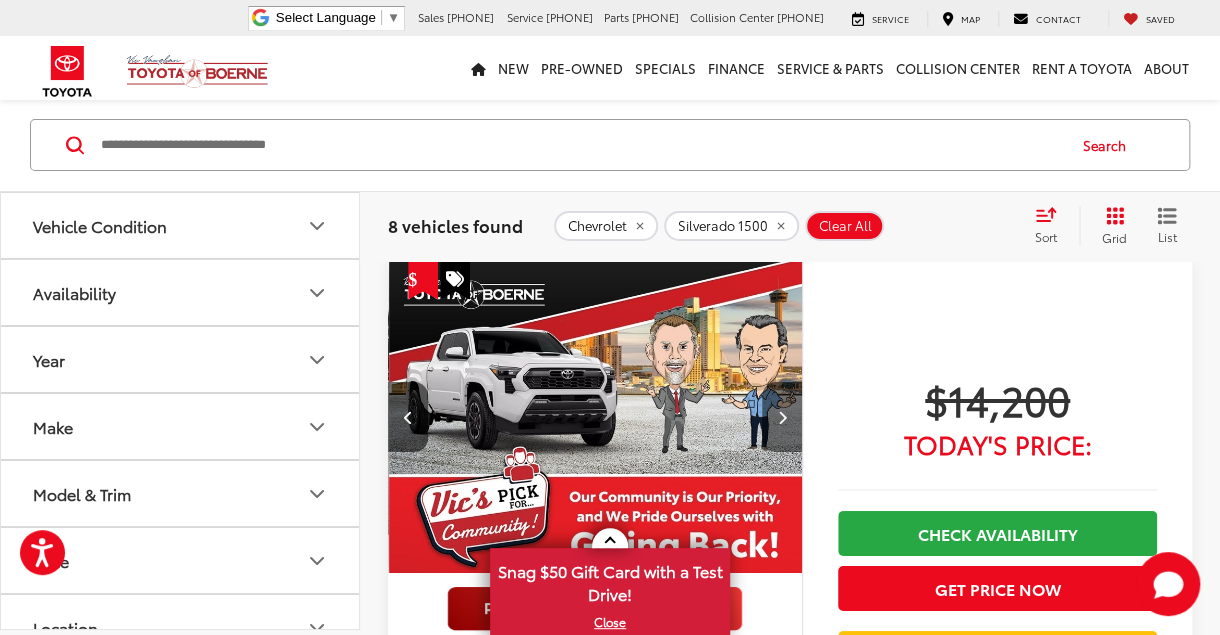 click at bounding box center (781, 417) 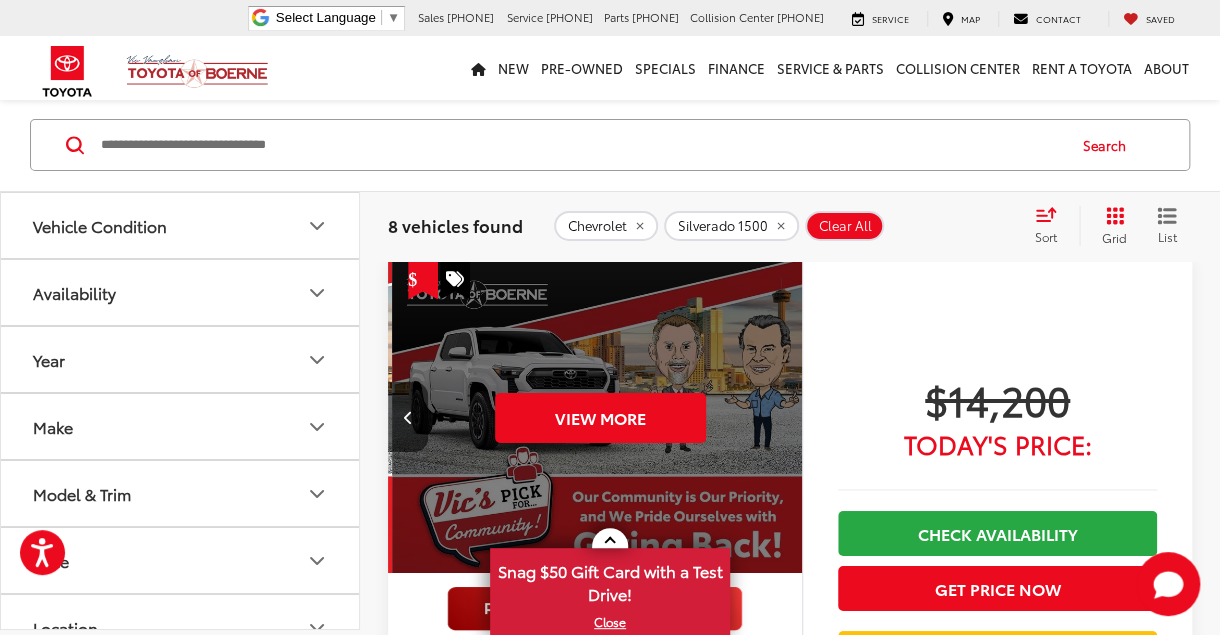scroll, scrollTop: 0, scrollLeft: 2082, axis: horizontal 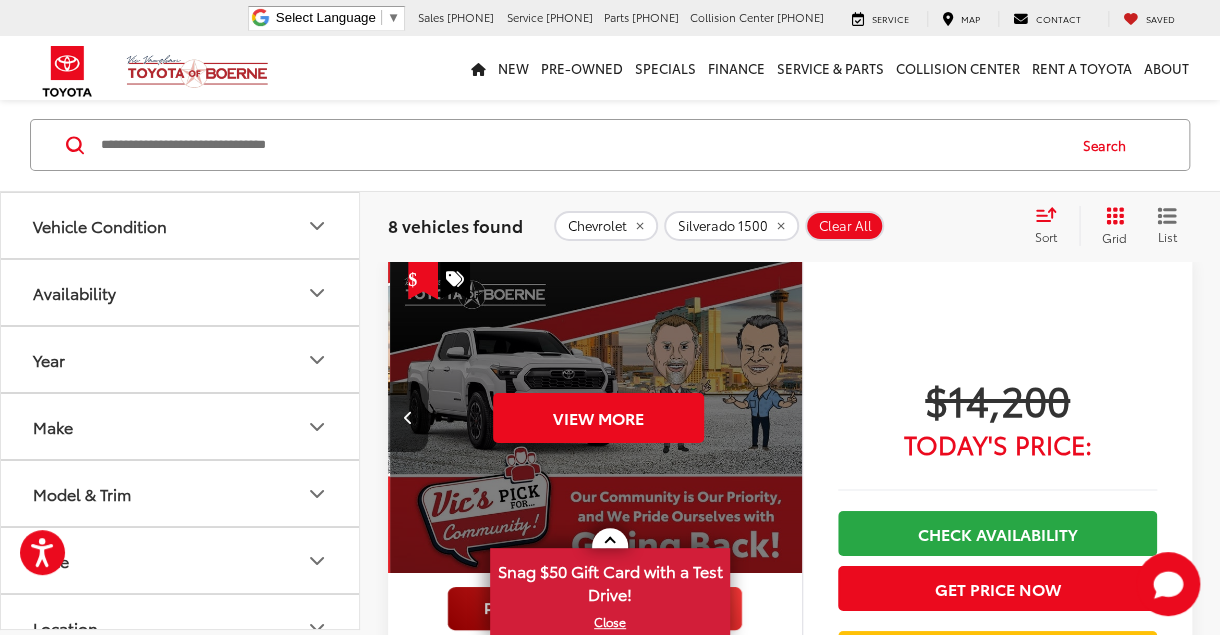 click on "View More" at bounding box center [598, 418] 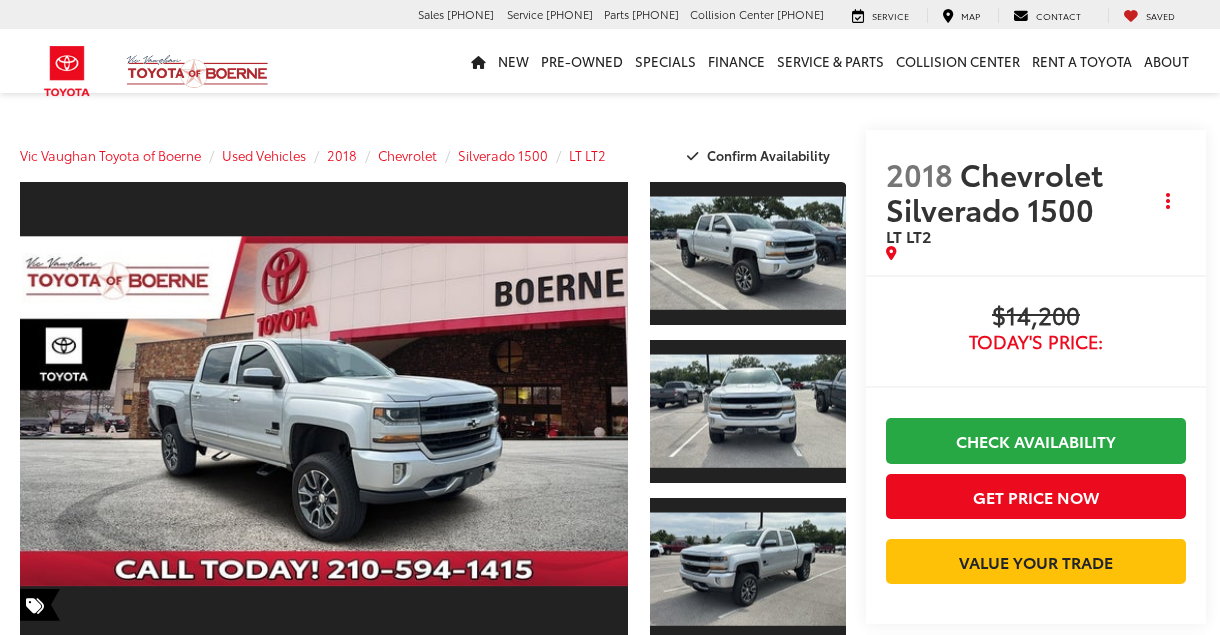 scroll, scrollTop: 0, scrollLeft: 0, axis: both 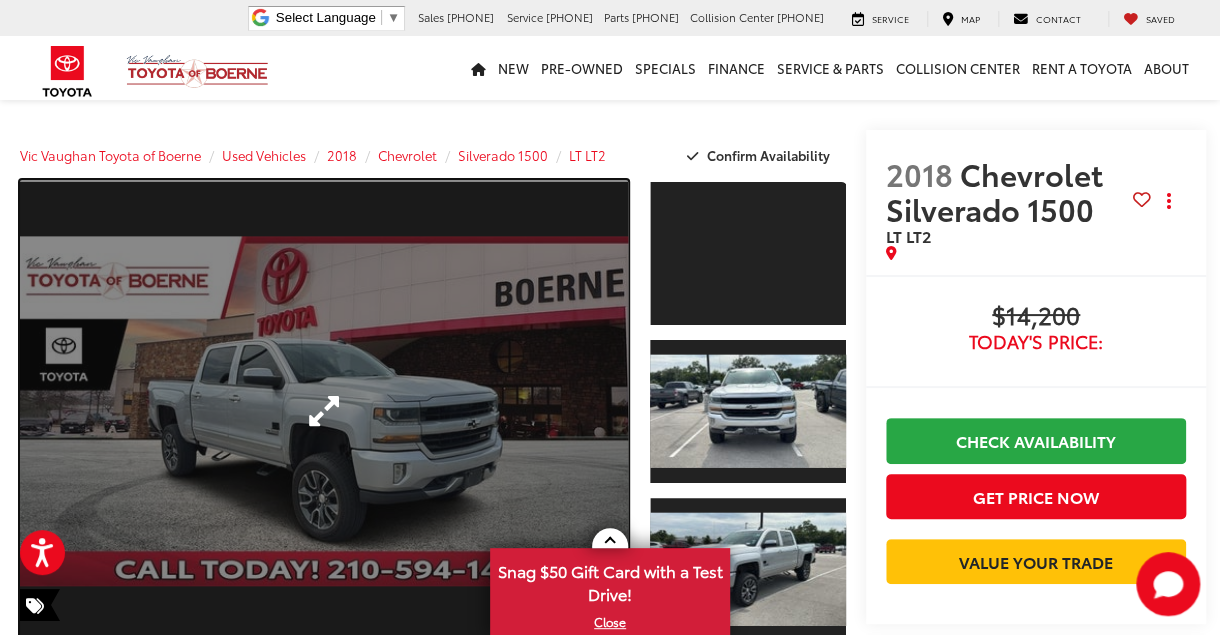 click at bounding box center [324, 411] 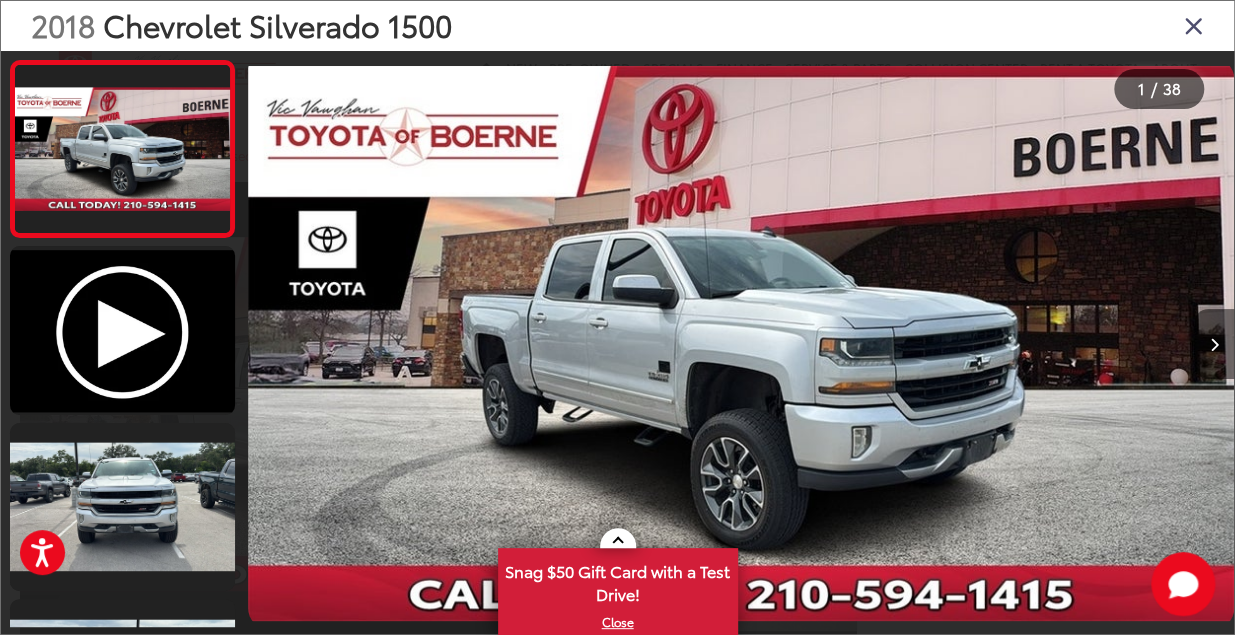 click at bounding box center (1214, 345) 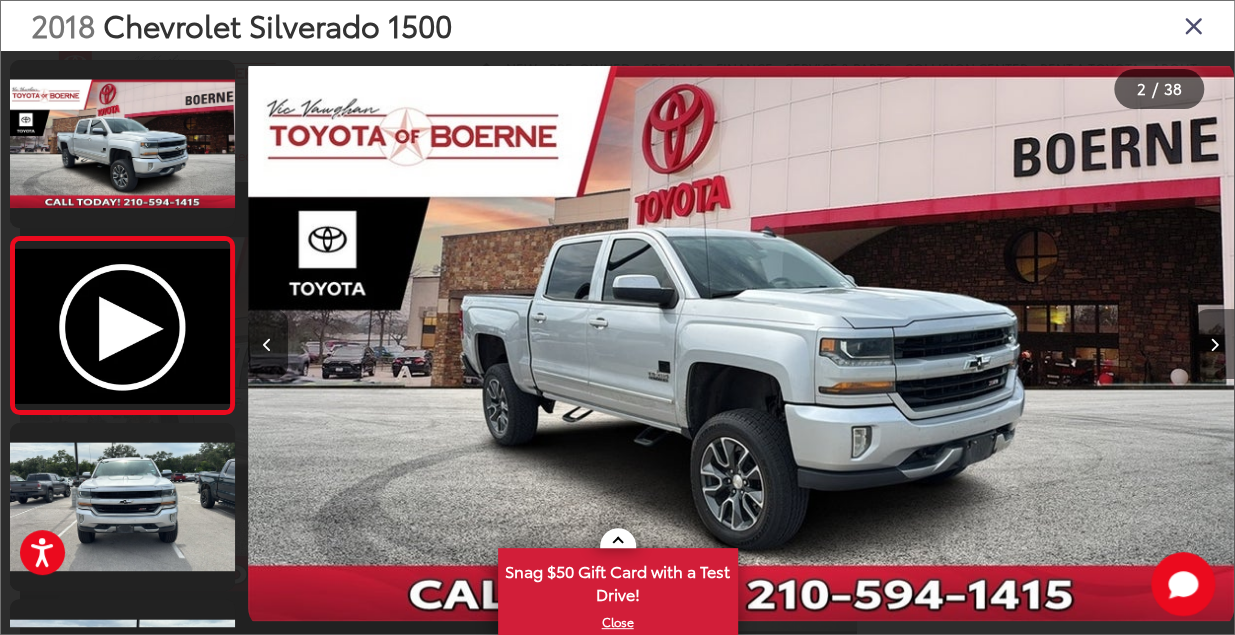 scroll, scrollTop: 0, scrollLeft: 338, axis: horizontal 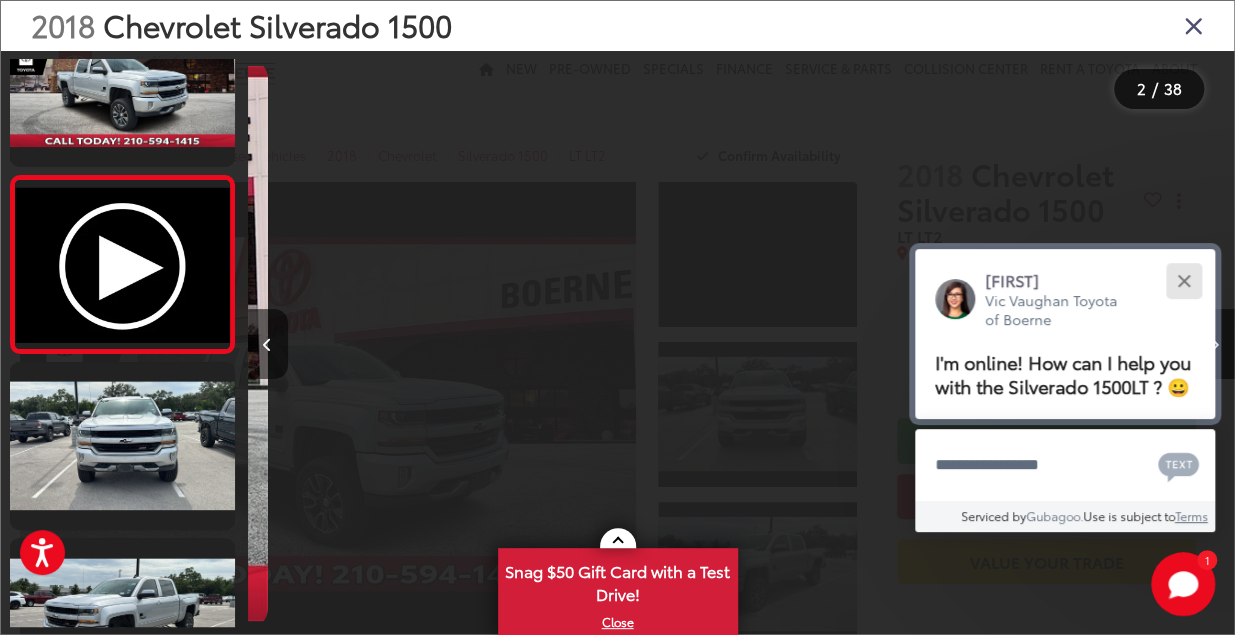 click at bounding box center [1183, 280] 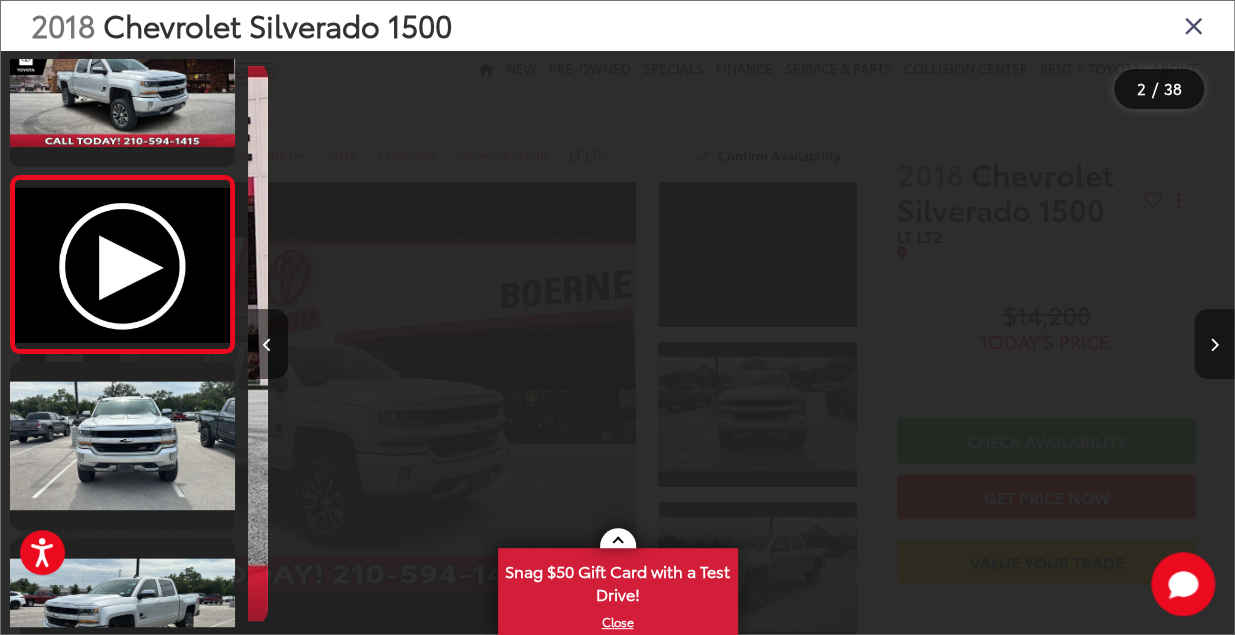 click at bounding box center (1214, 345) 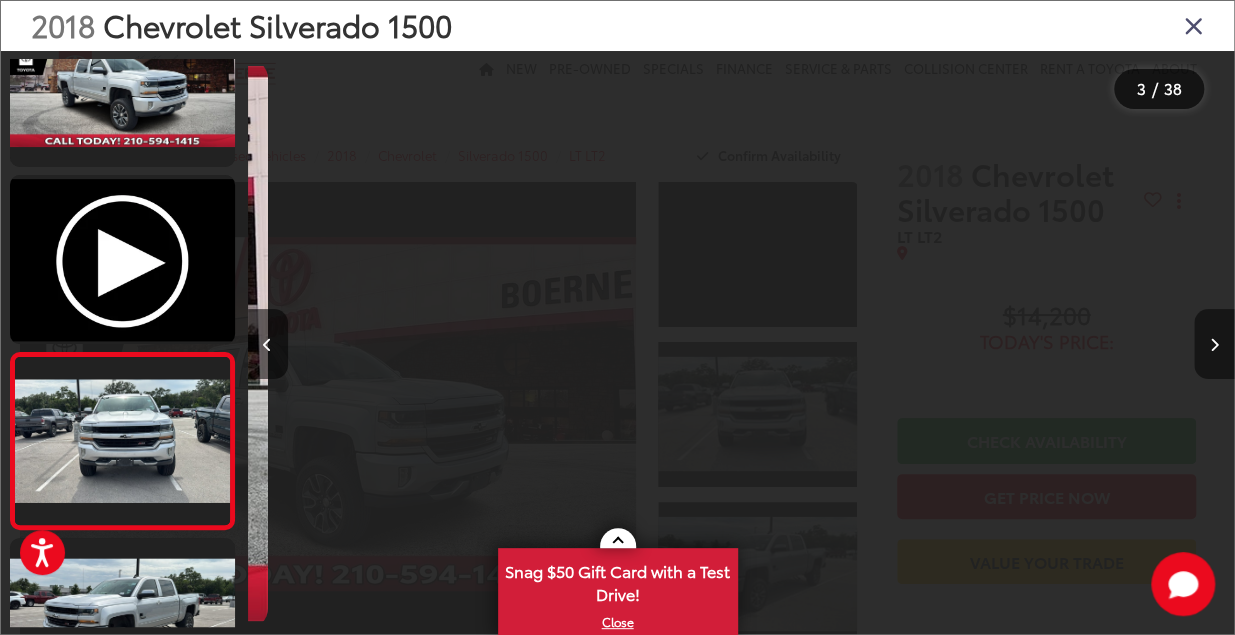 scroll, scrollTop: 0, scrollLeft: 1050, axis: horizontal 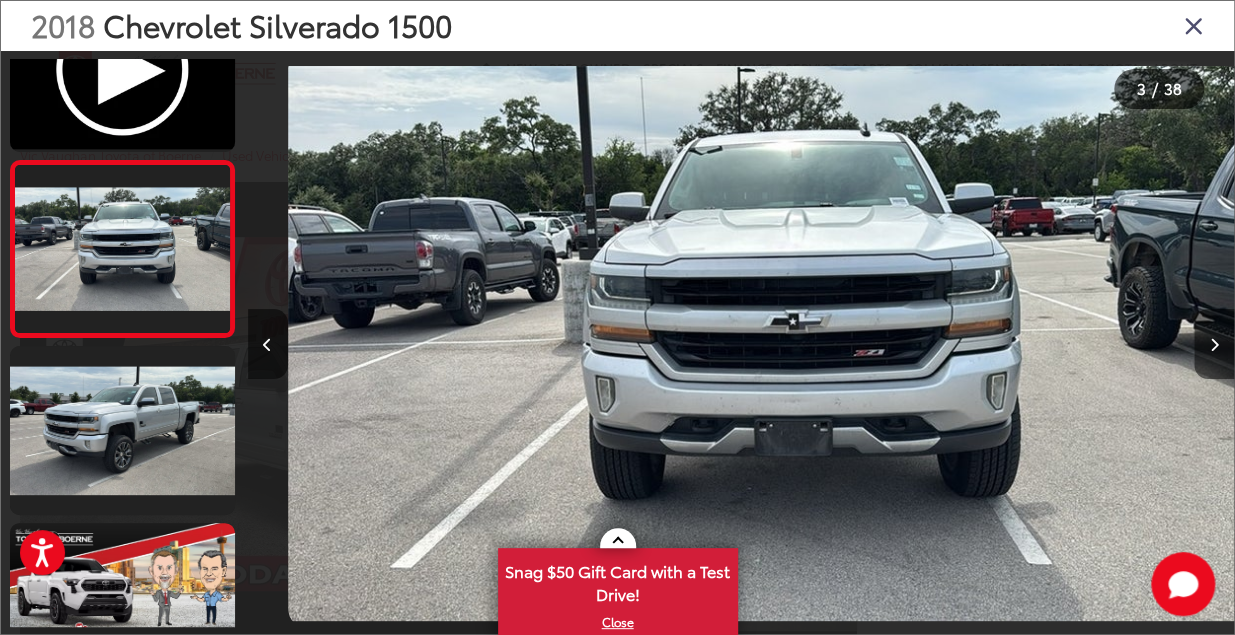 click at bounding box center [1214, 345] 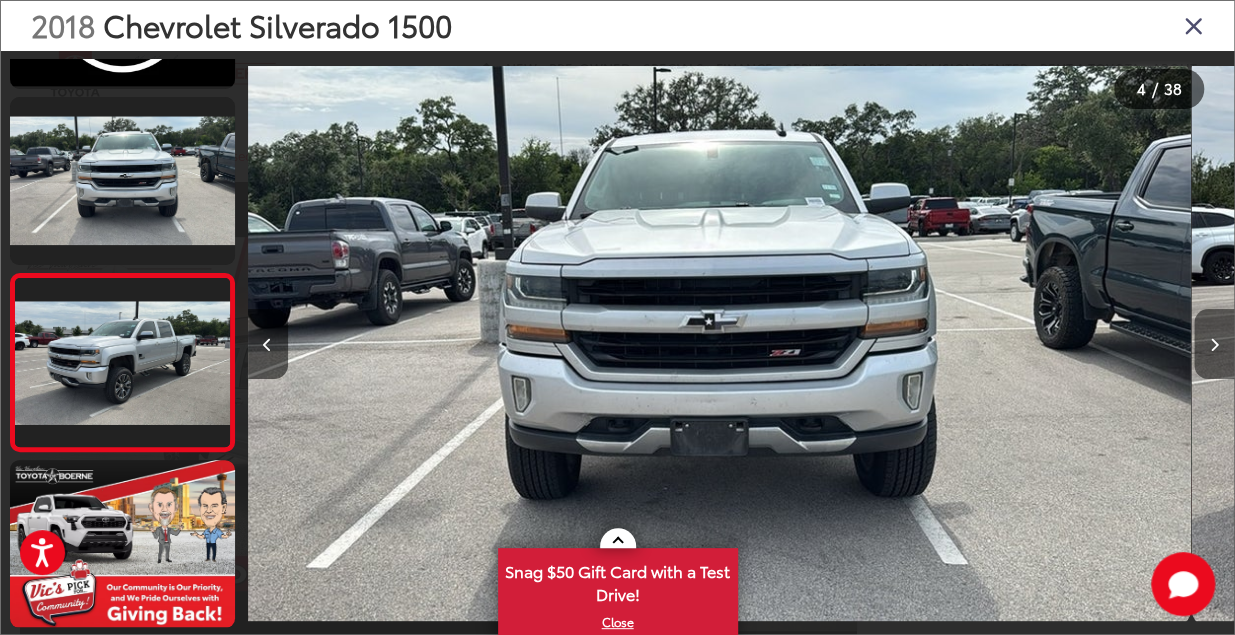 scroll, scrollTop: 415, scrollLeft: 0, axis: vertical 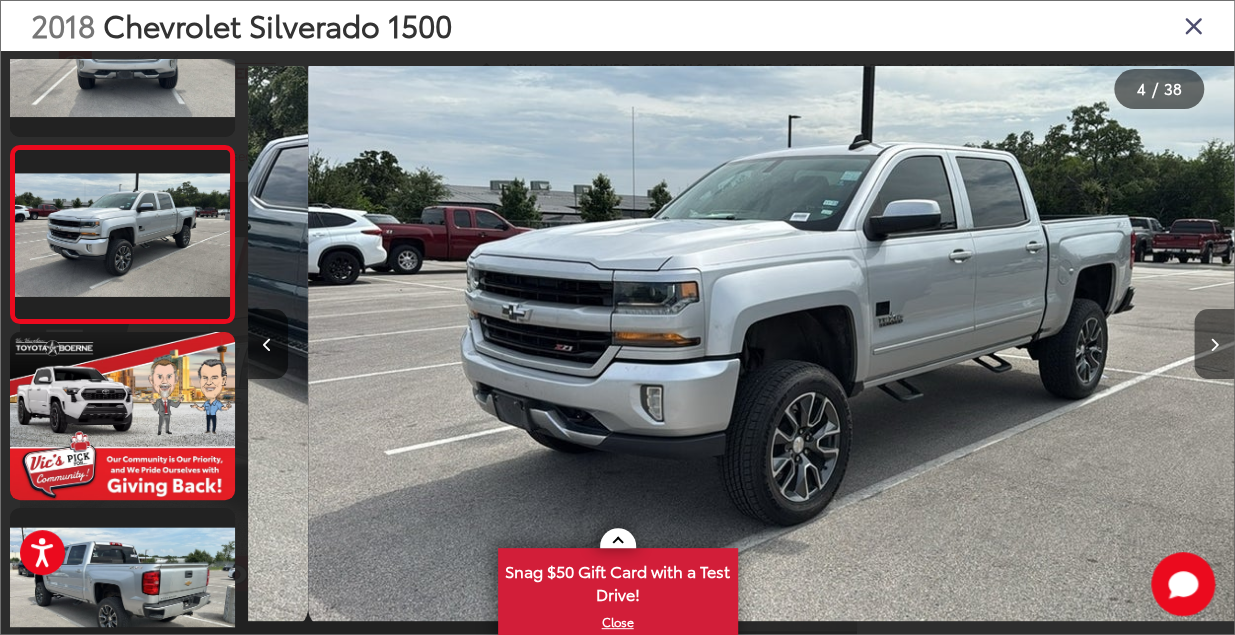 click at bounding box center (1214, 345) 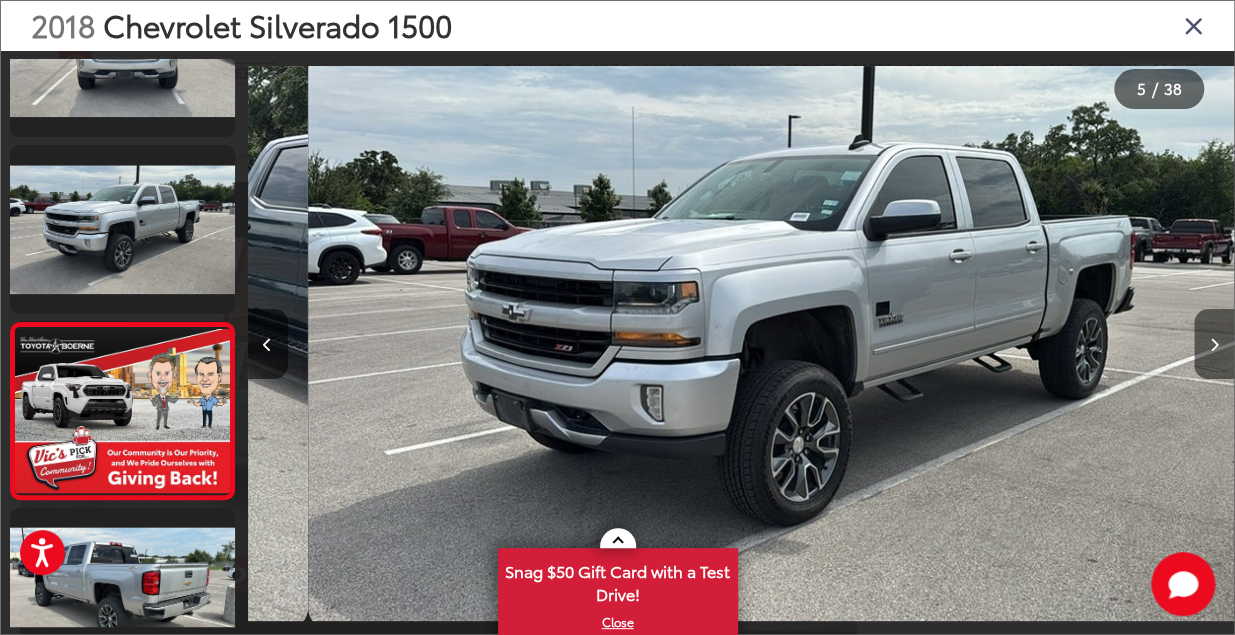 scroll, scrollTop: 0, scrollLeft: 2982, axis: horizontal 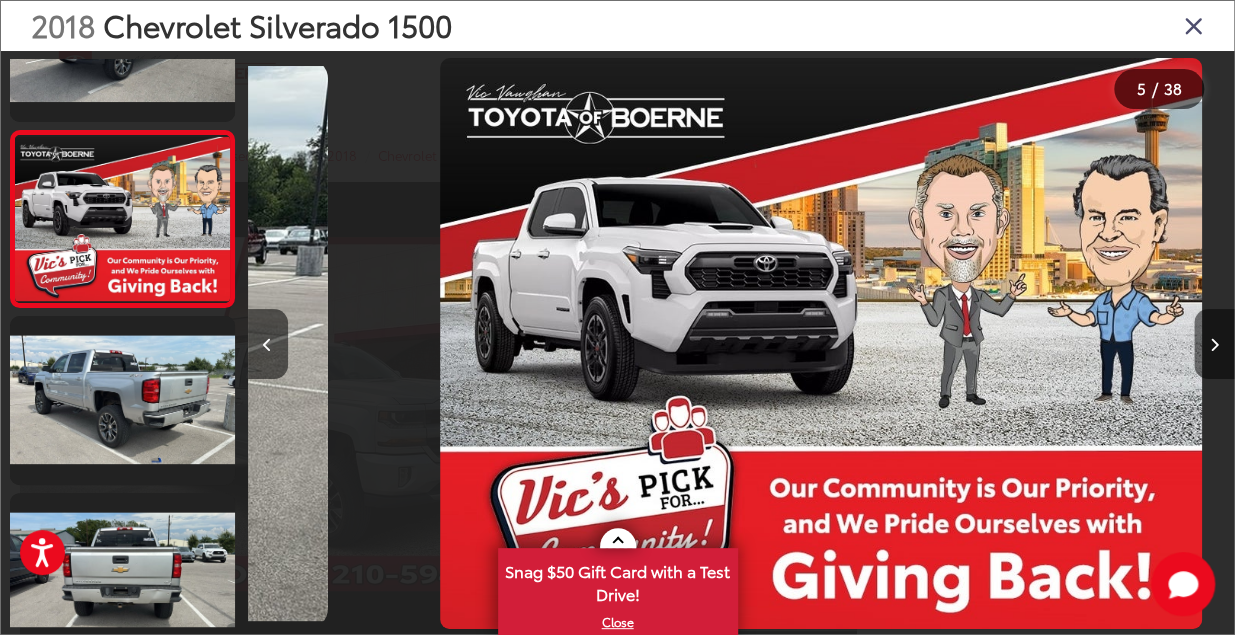 click at bounding box center (1214, 345) 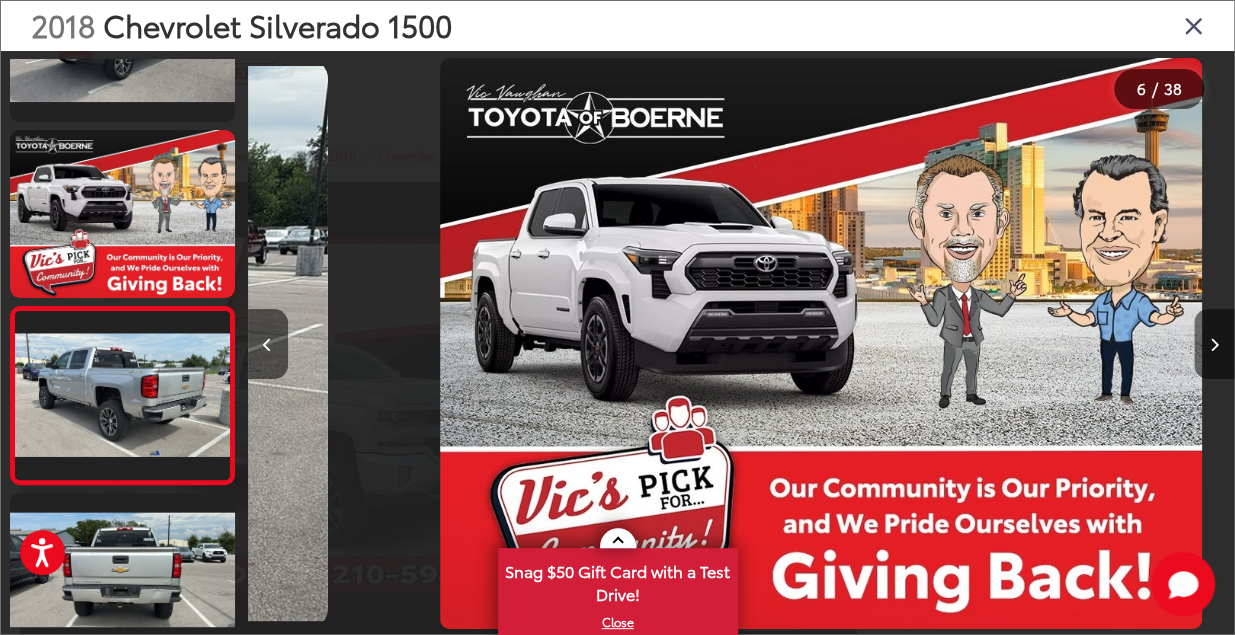 scroll, scrollTop: 0, scrollLeft: 4252, axis: horizontal 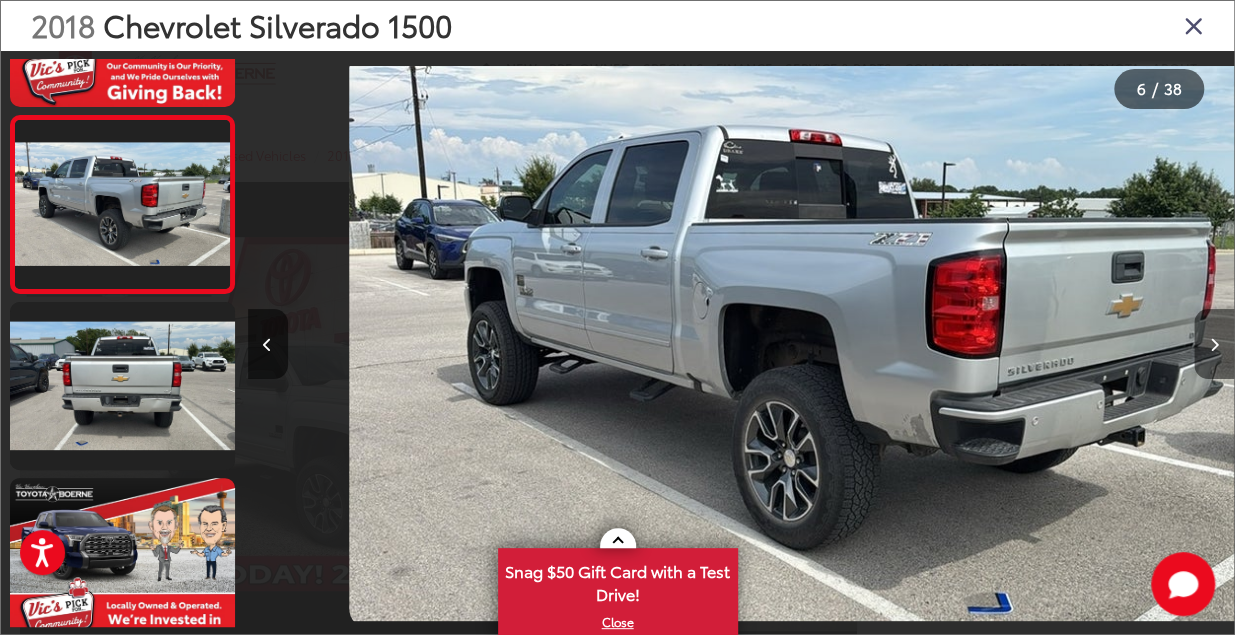 click at bounding box center (1214, 345) 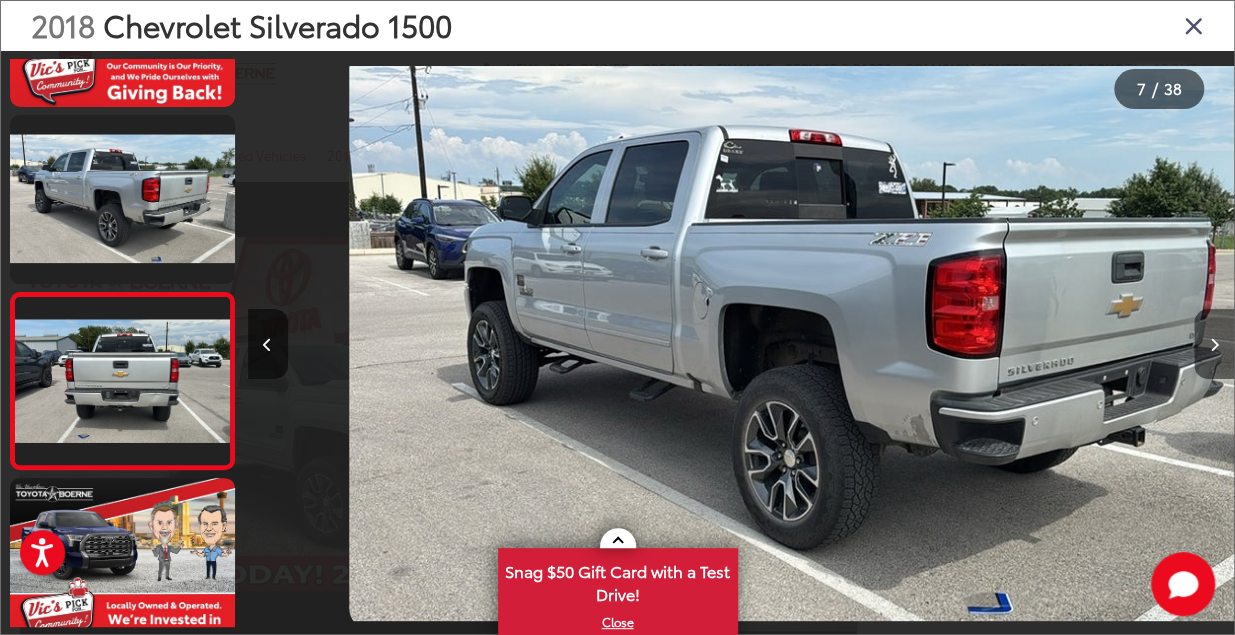 scroll, scrollTop: 0, scrollLeft: 5125, axis: horizontal 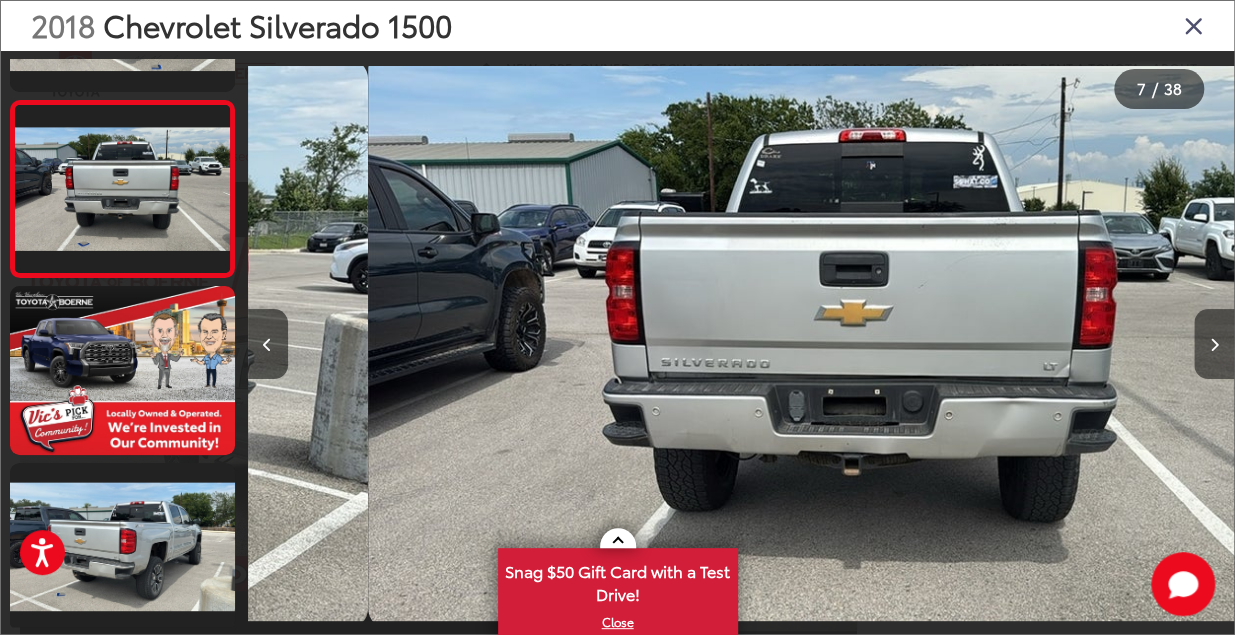 click at bounding box center (1214, 345) 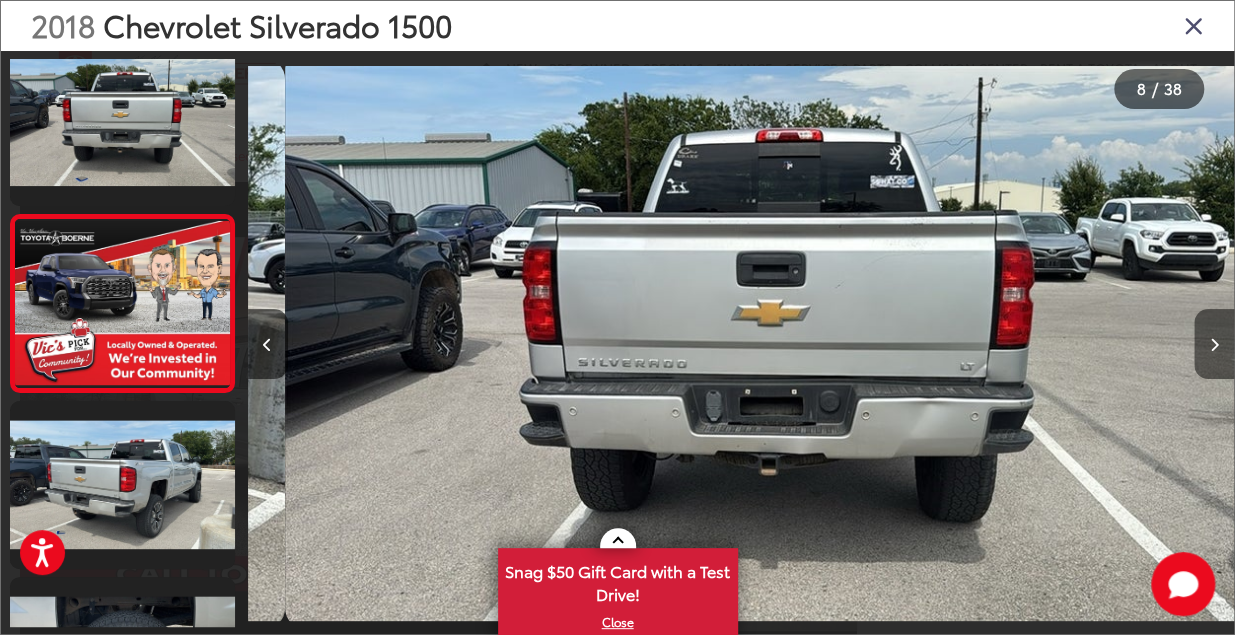 scroll, scrollTop: 1202, scrollLeft: 0, axis: vertical 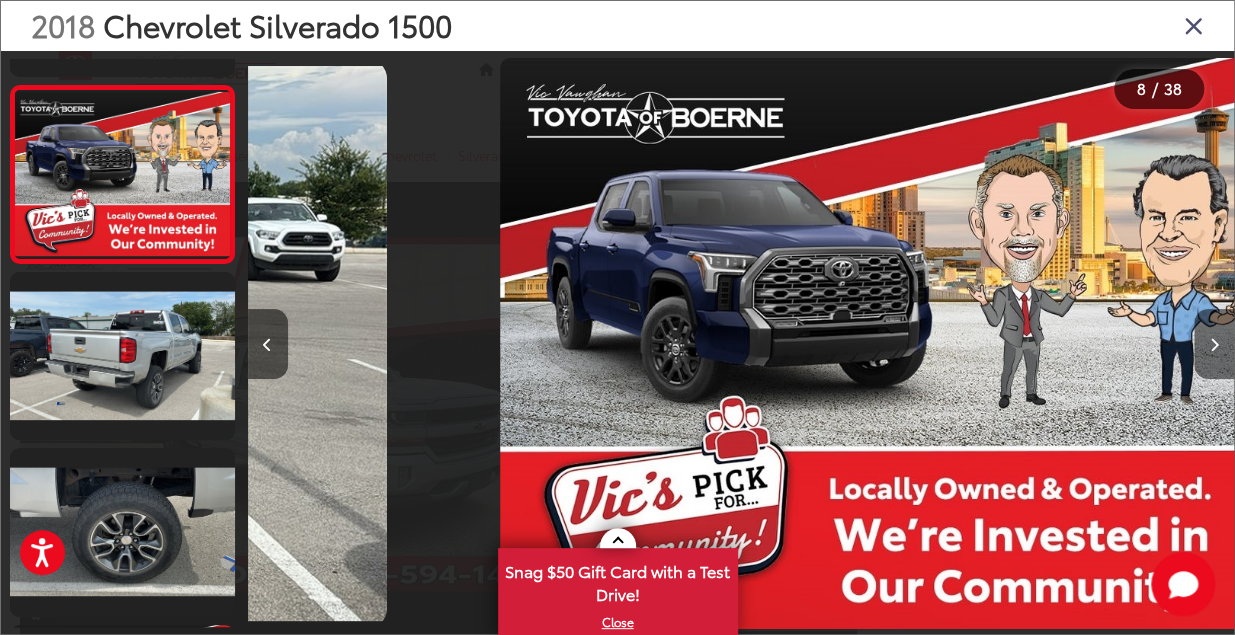 click at bounding box center [1214, 345] 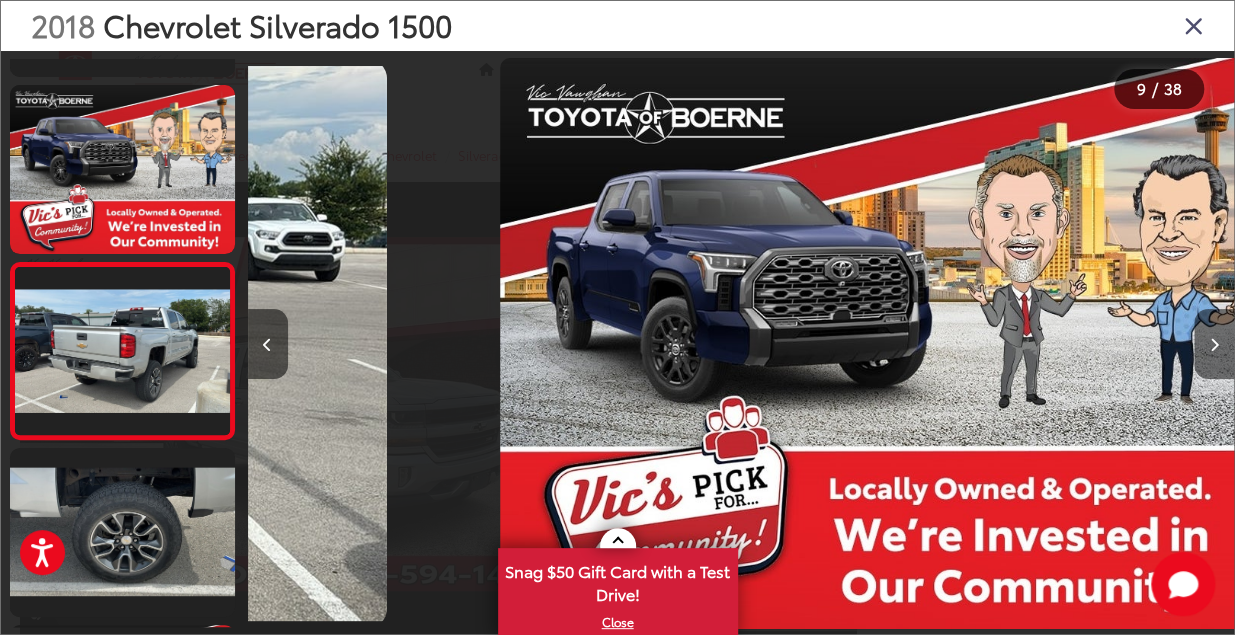 scroll, scrollTop: 0, scrollLeft: 6848, axis: horizontal 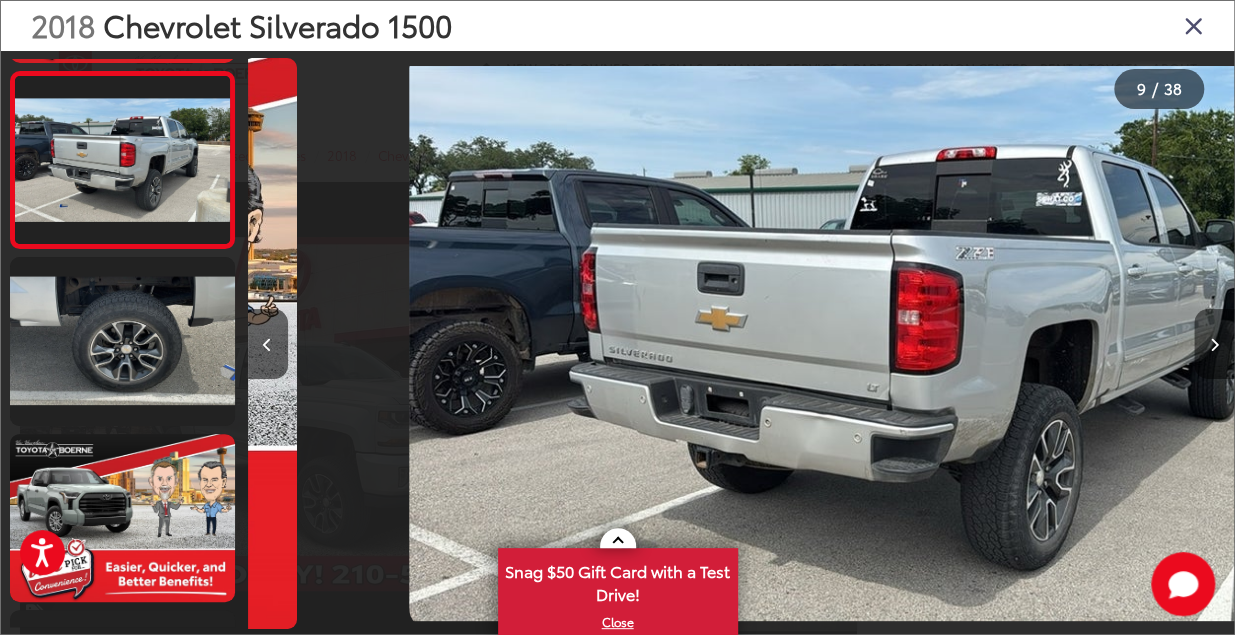 click at bounding box center (1214, 345) 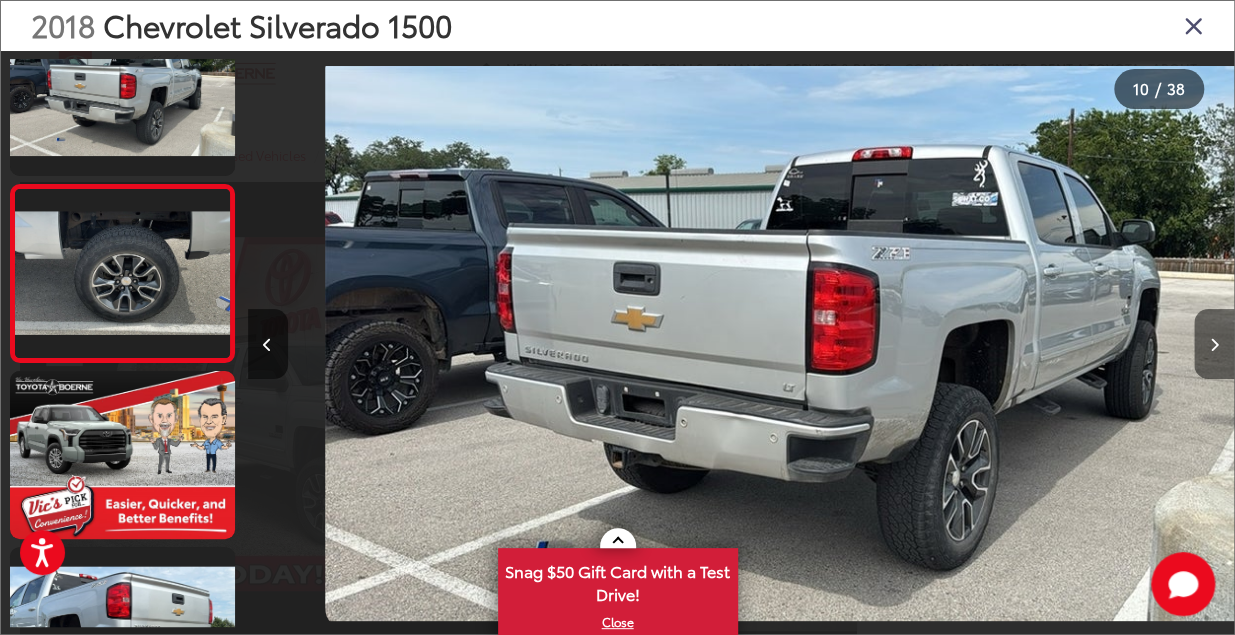 scroll, scrollTop: 1586, scrollLeft: 0, axis: vertical 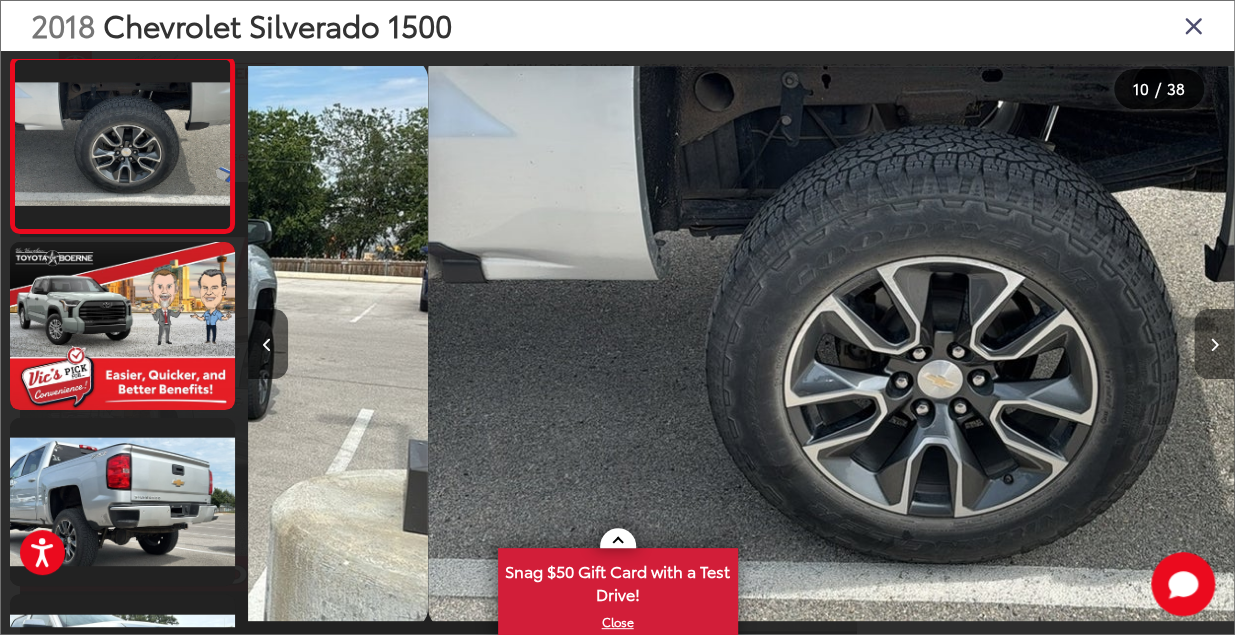 click at bounding box center [1214, 345] 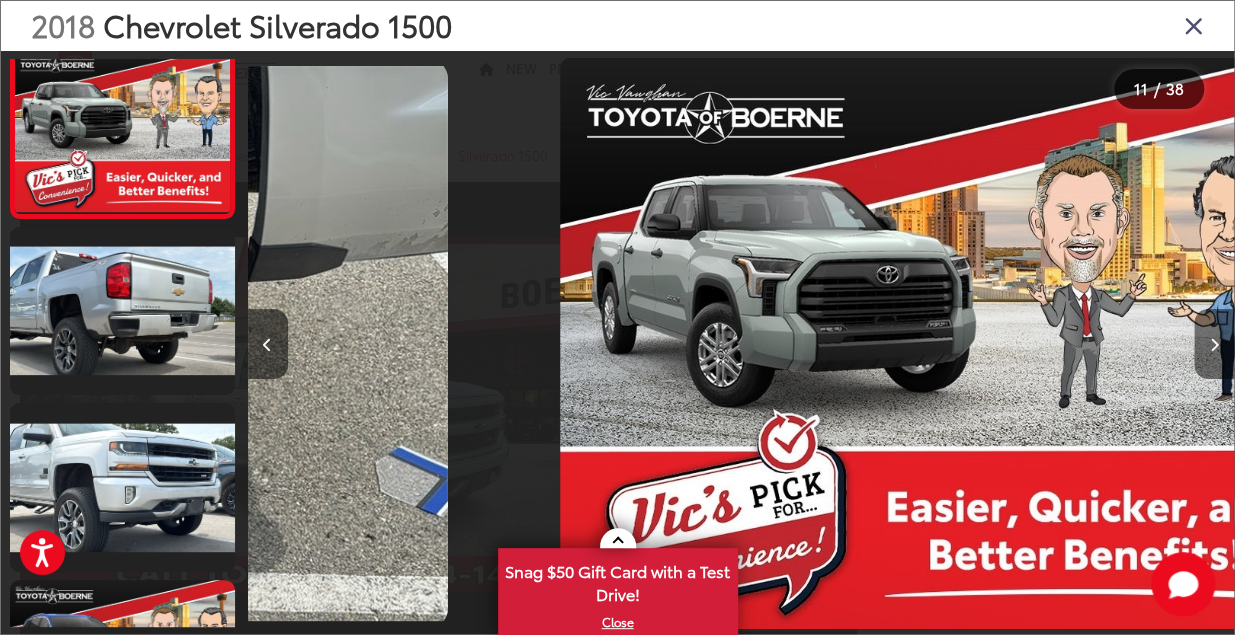 click at bounding box center [1214, 345] 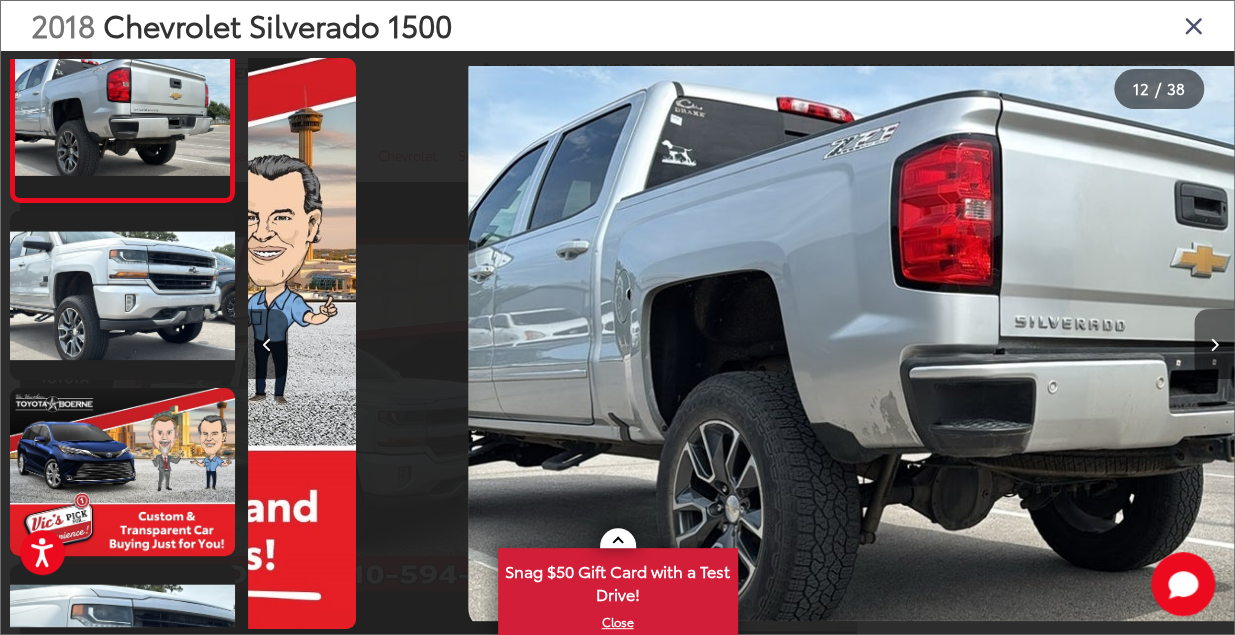 click at bounding box center (1214, 345) 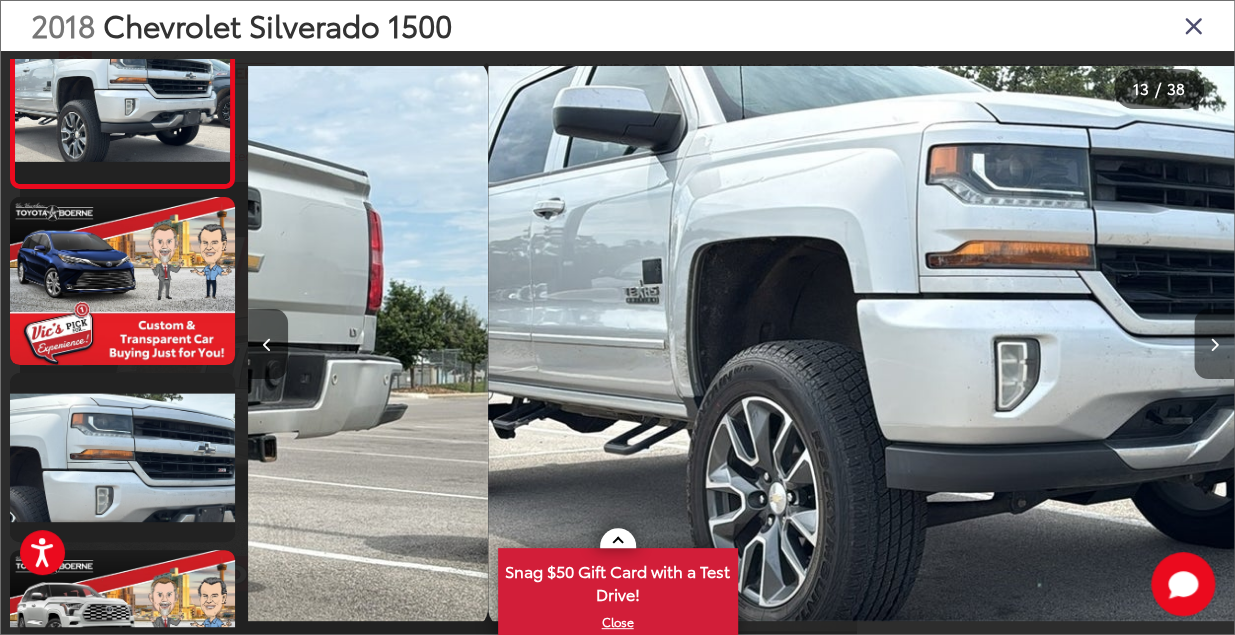 click at bounding box center [1214, 345] 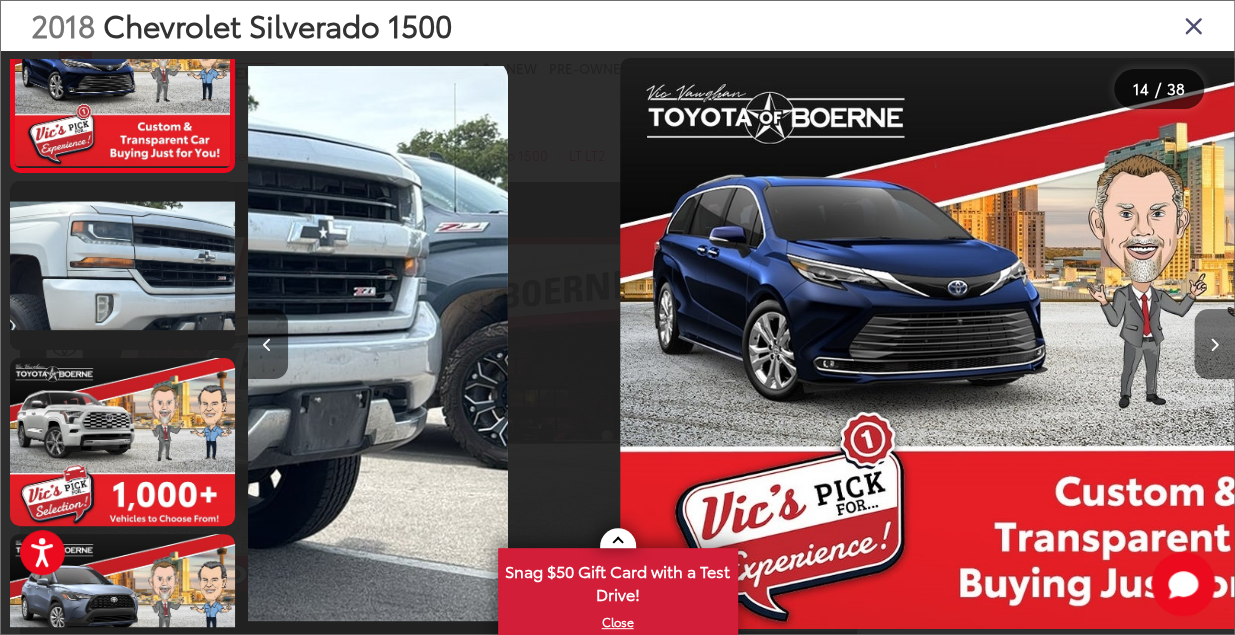 click at bounding box center (1214, 345) 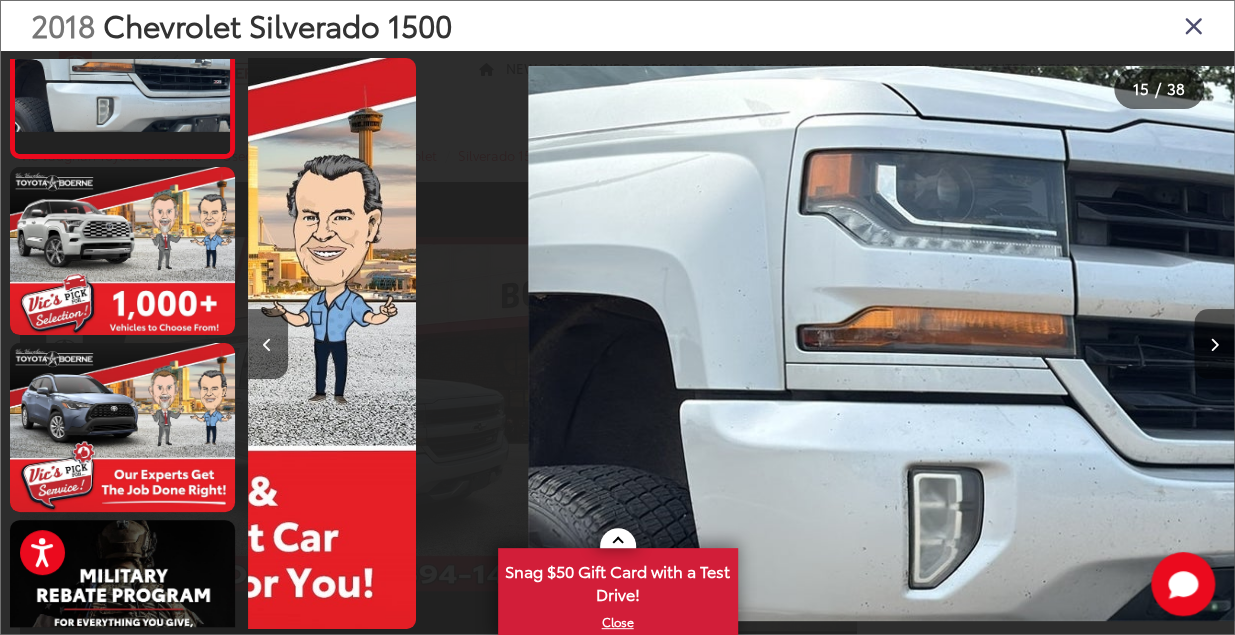 click at bounding box center [1214, 345] 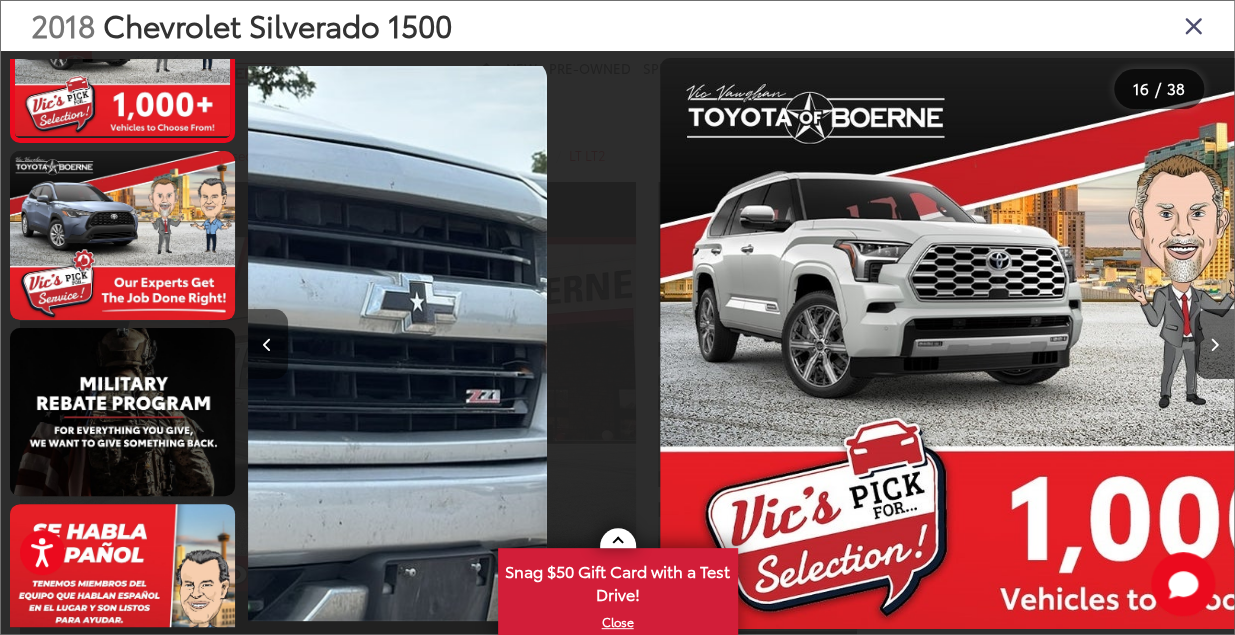 click at bounding box center (267, 345) 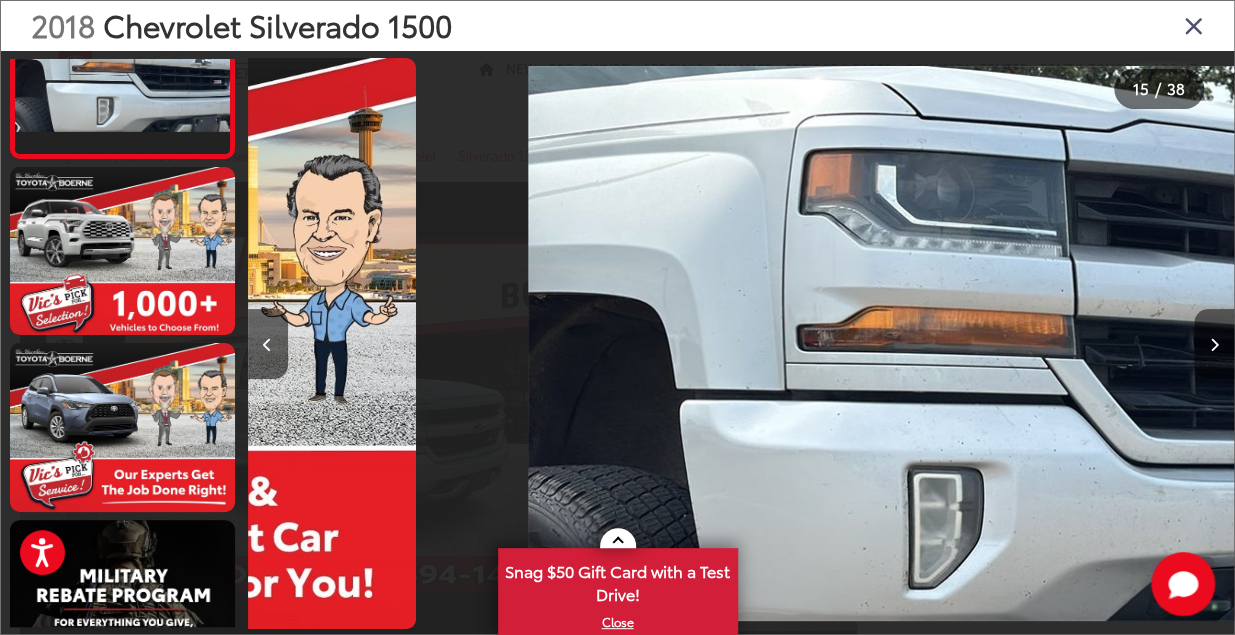 click at bounding box center (1214, 344) 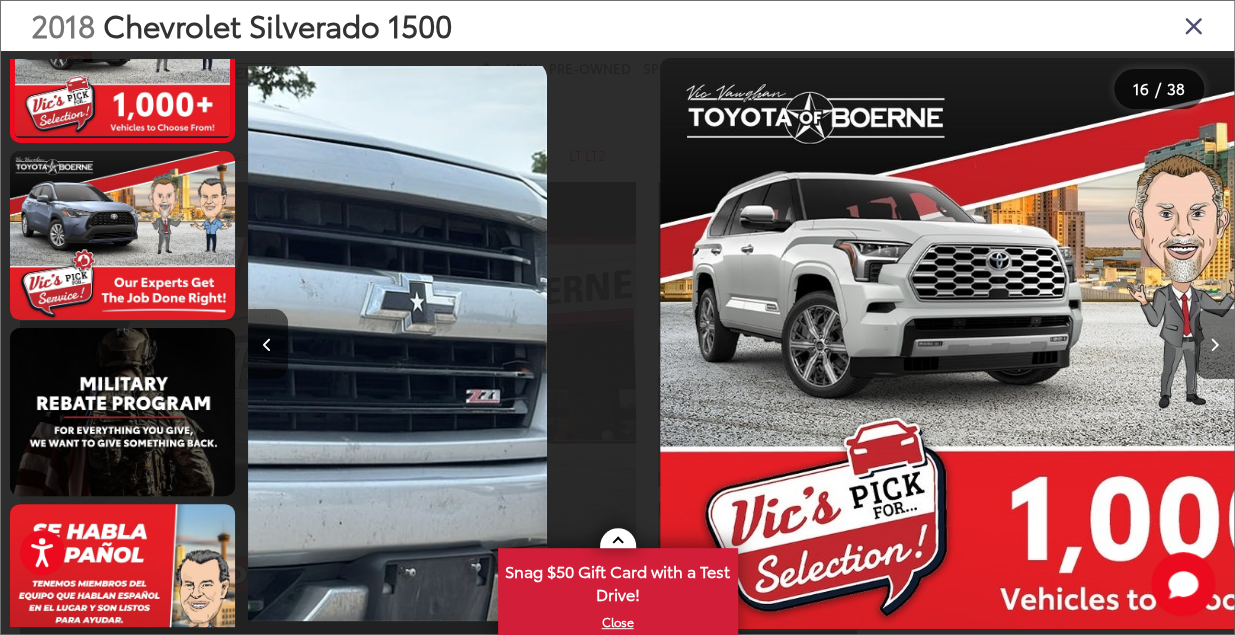 click at bounding box center [1214, 345] 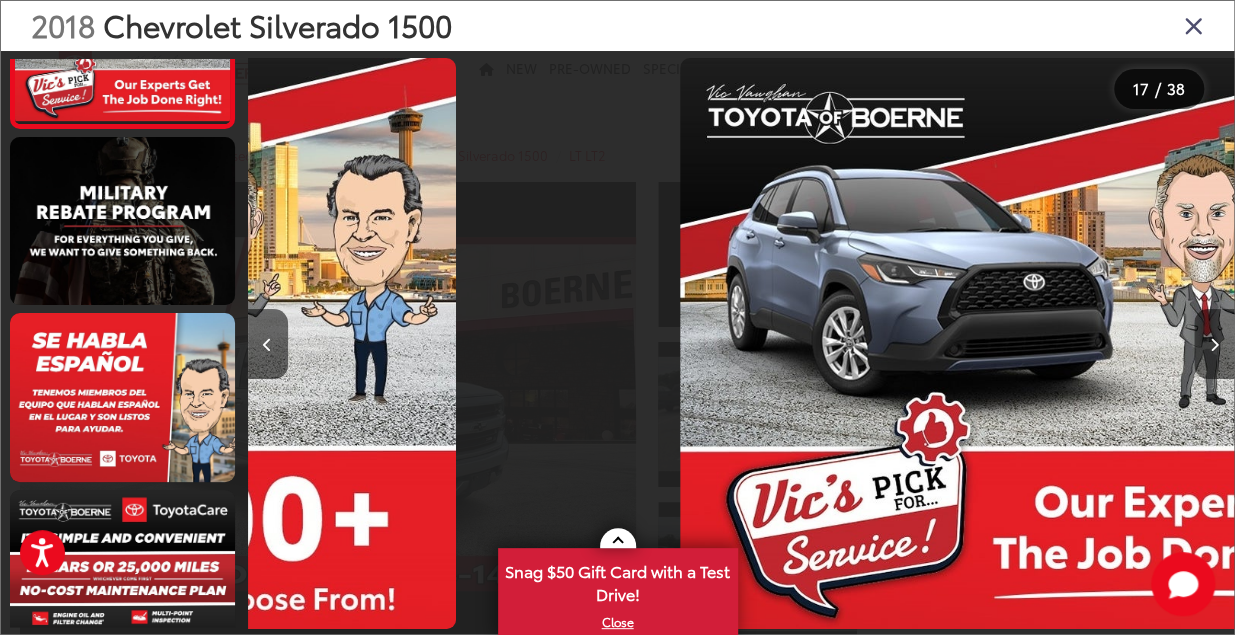 click at bounding box center [1214, 345] 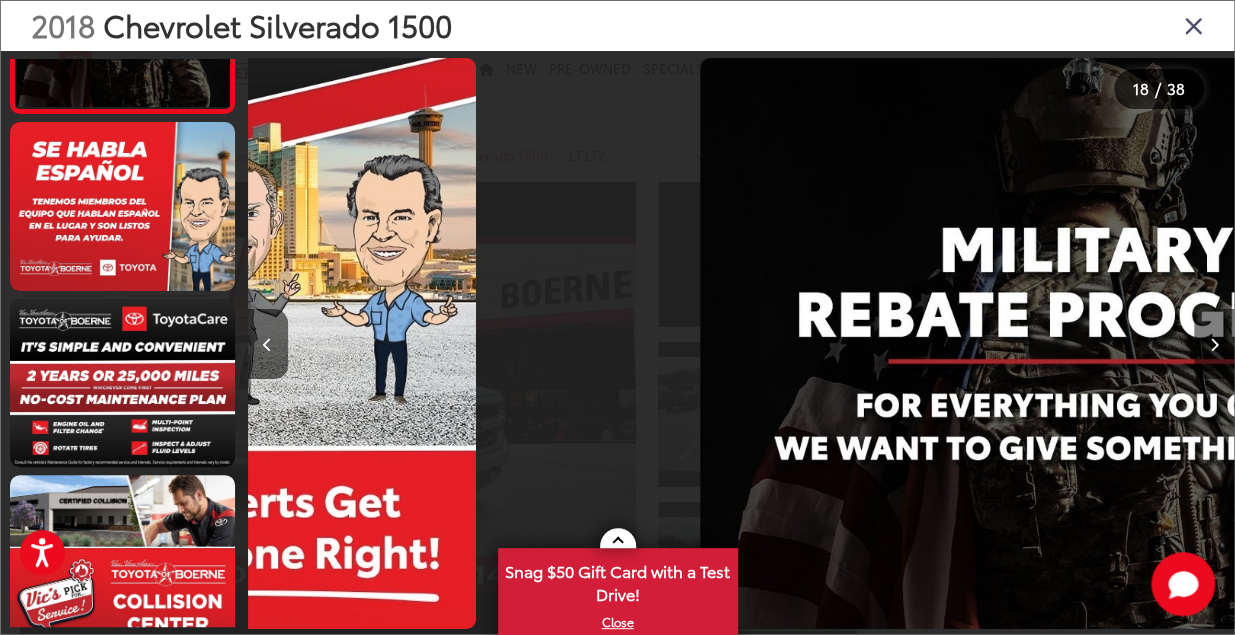 click at bounding box center (1214, 345) 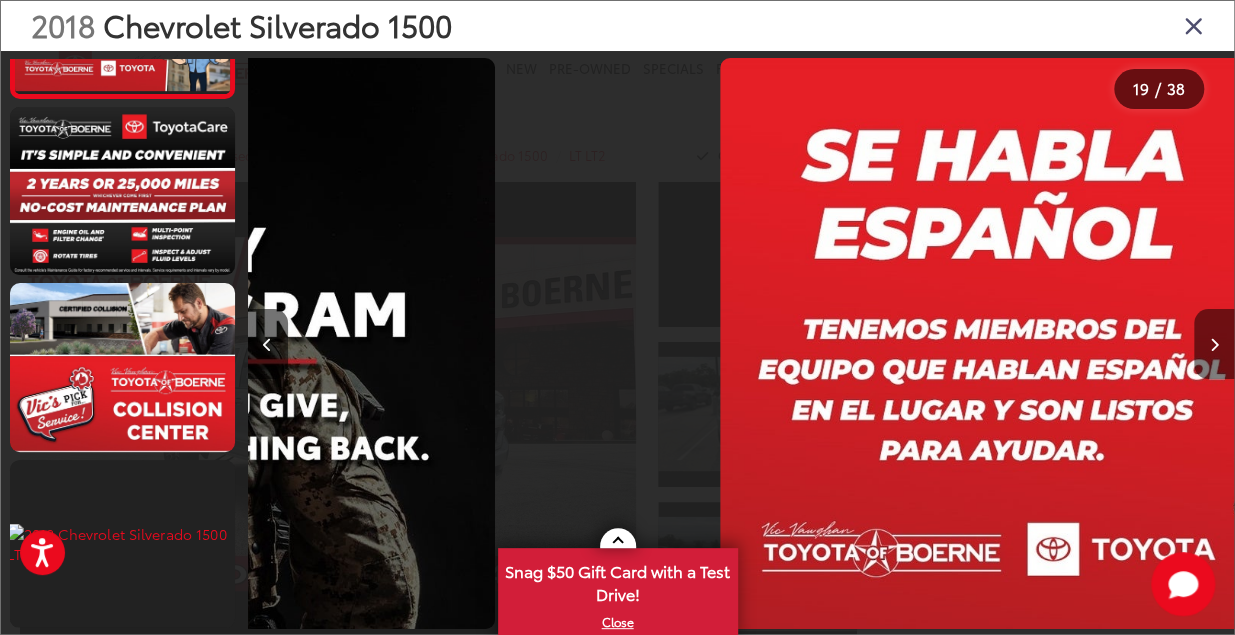 click at bounding box center [1214, 345] 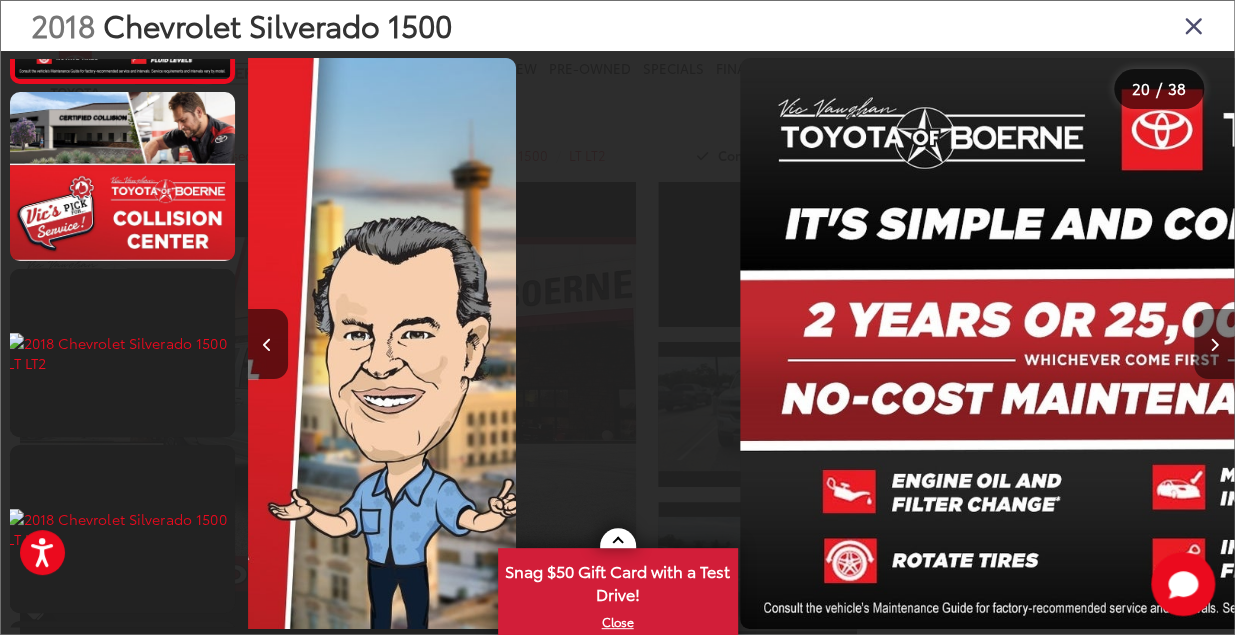 click at bounding box center [1214, 345] 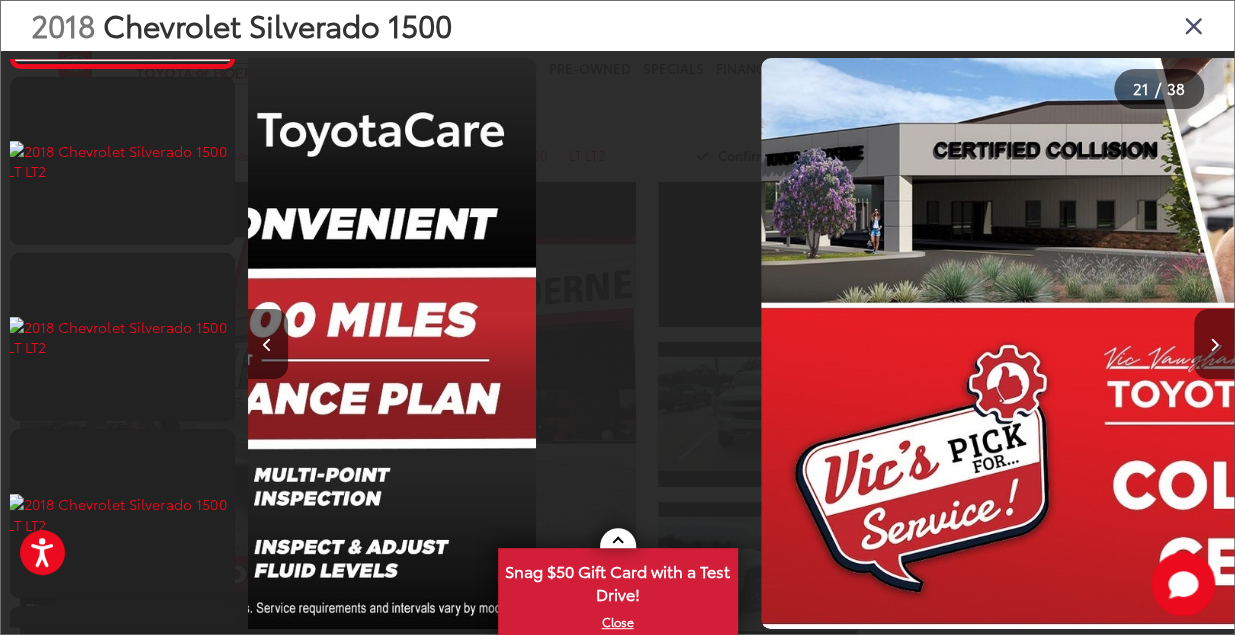 click at bounding box center (1214, 345) 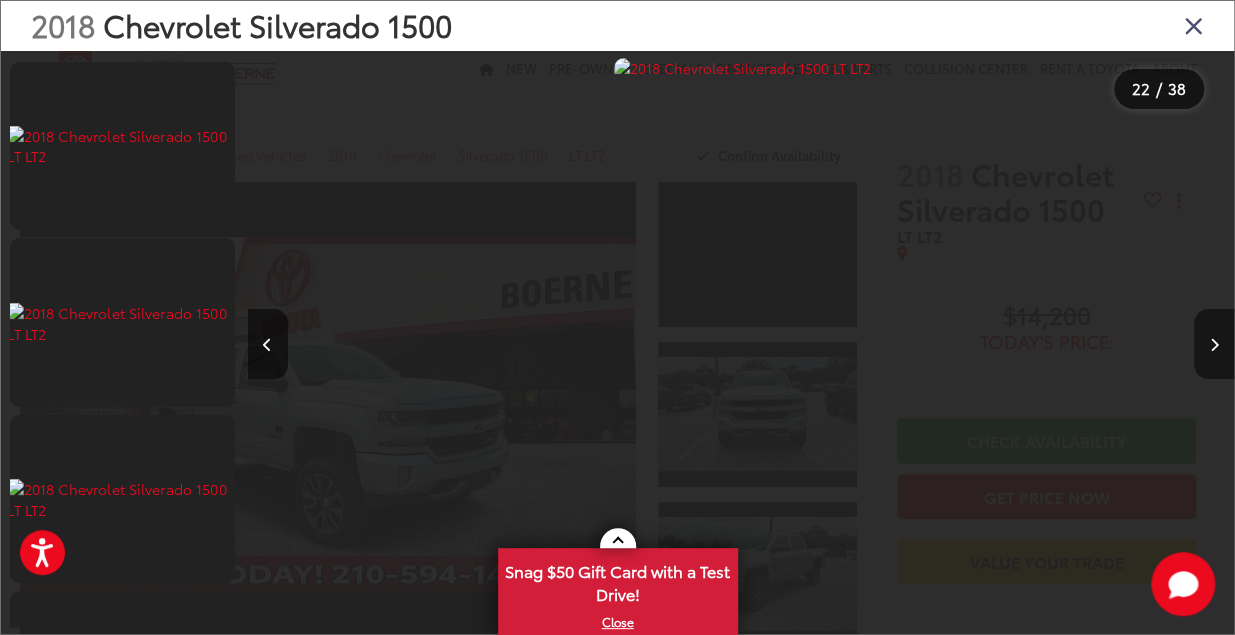 click at bounding box center [1214, 345] 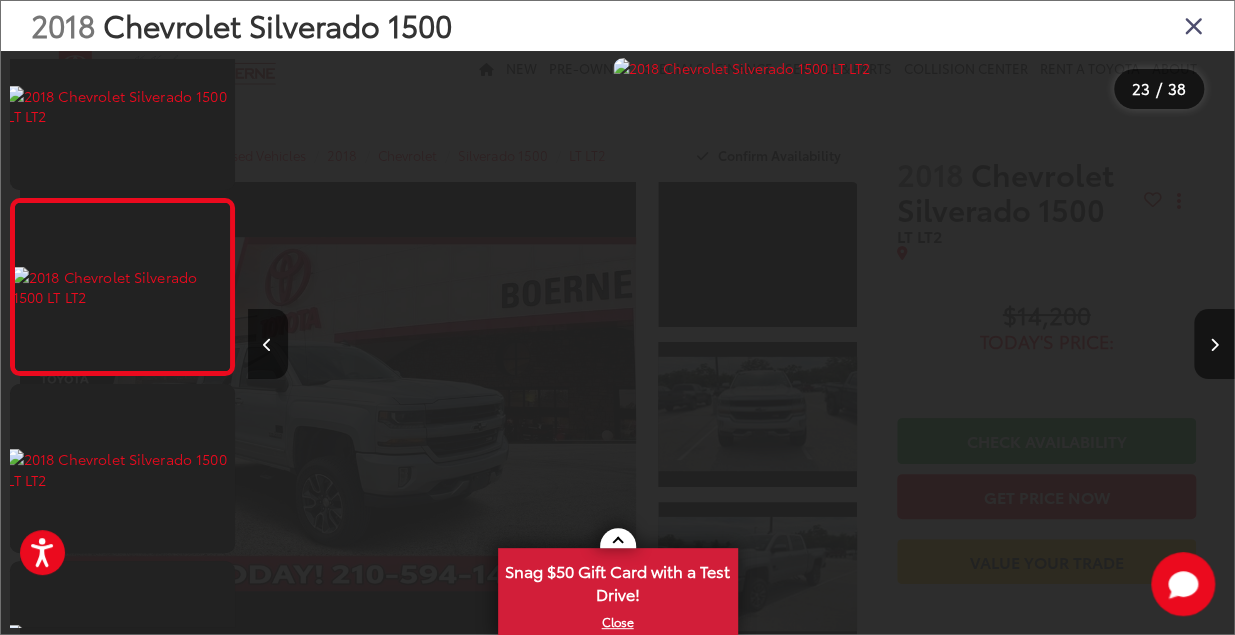 click at bounding box center [1194, 25] 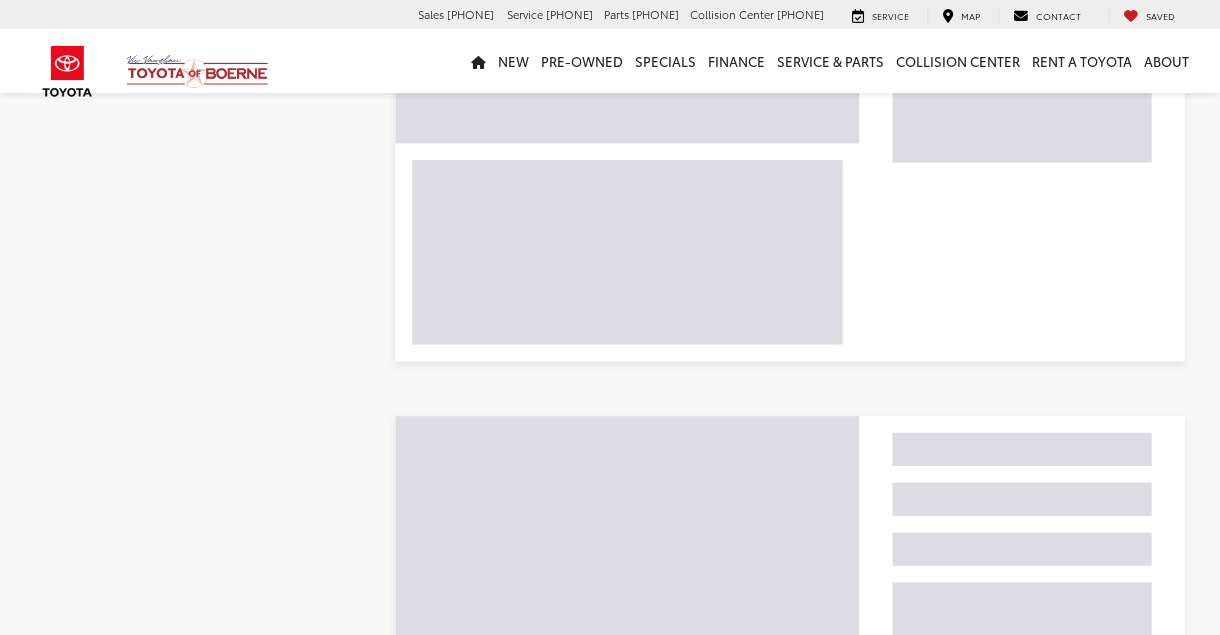 scroll, scrollTop: 2860, scrollLeft: 0, axis: vertical 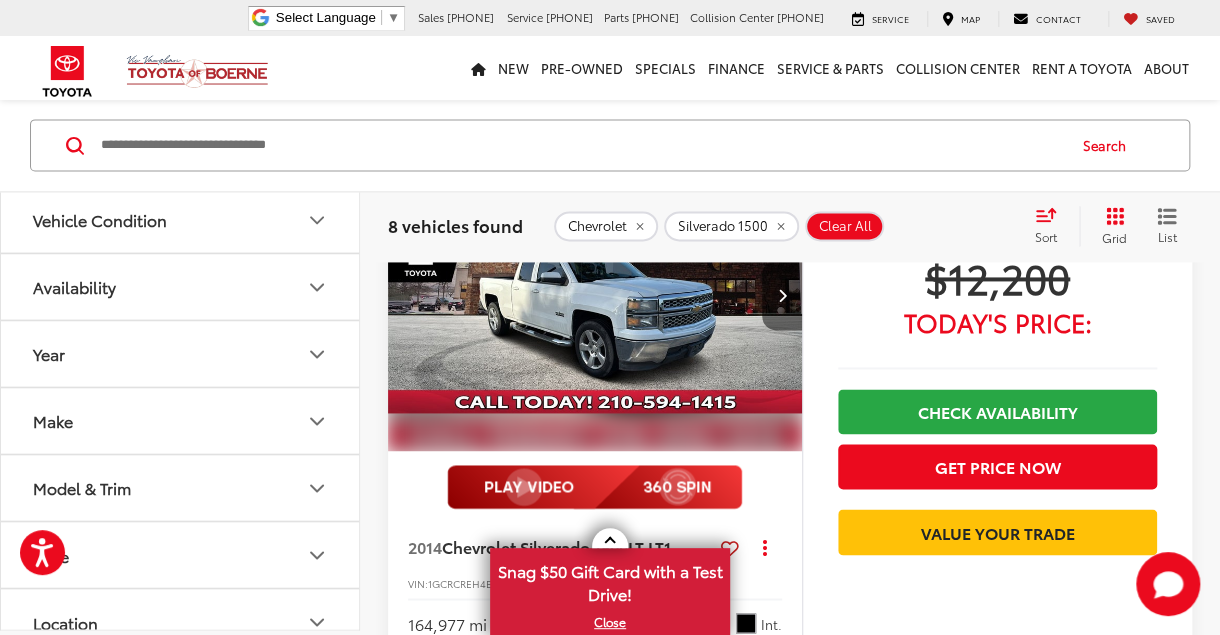 click at bounding box center [781, 295] 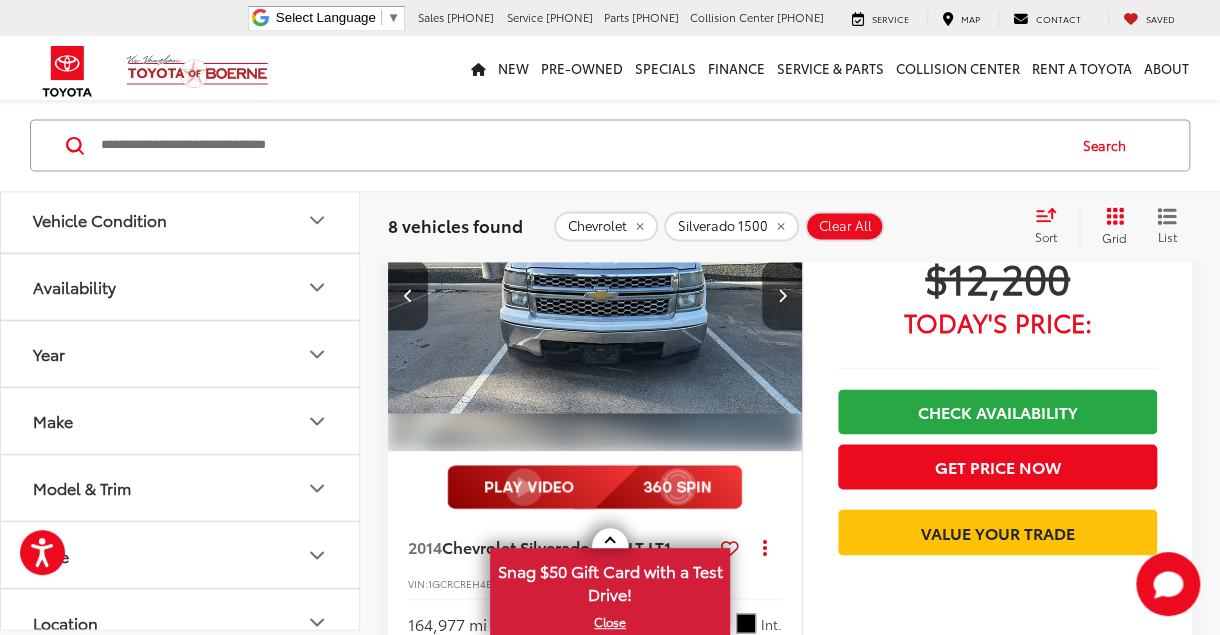 click at bounding box center (781, 295) 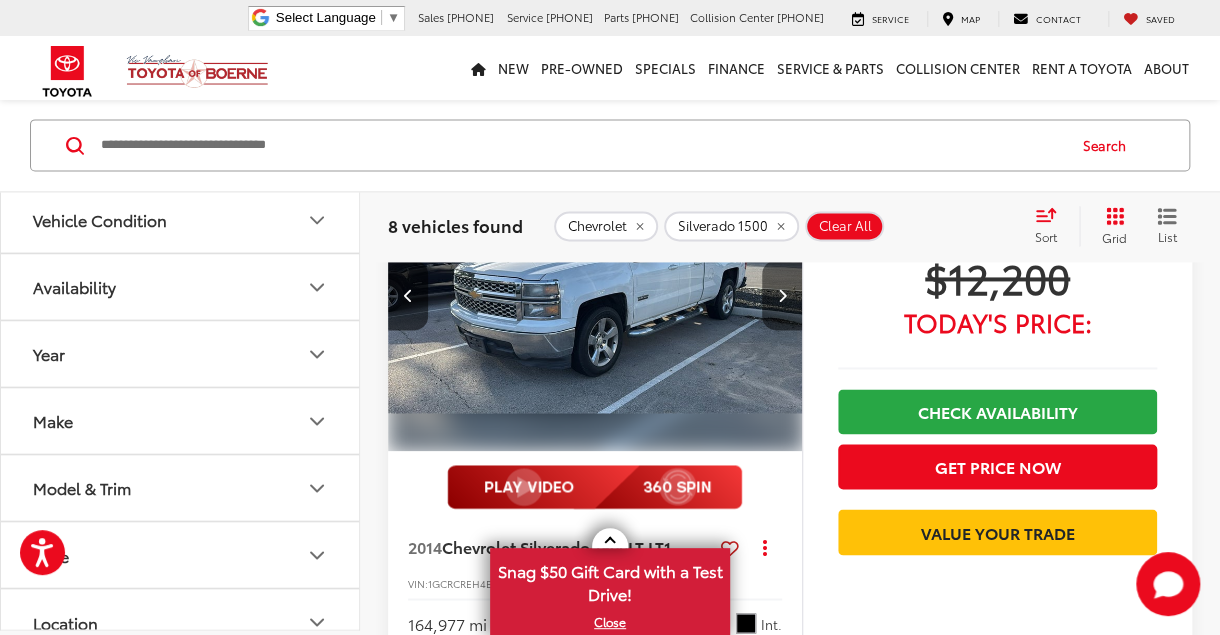 click at bounding box center [781, 295] 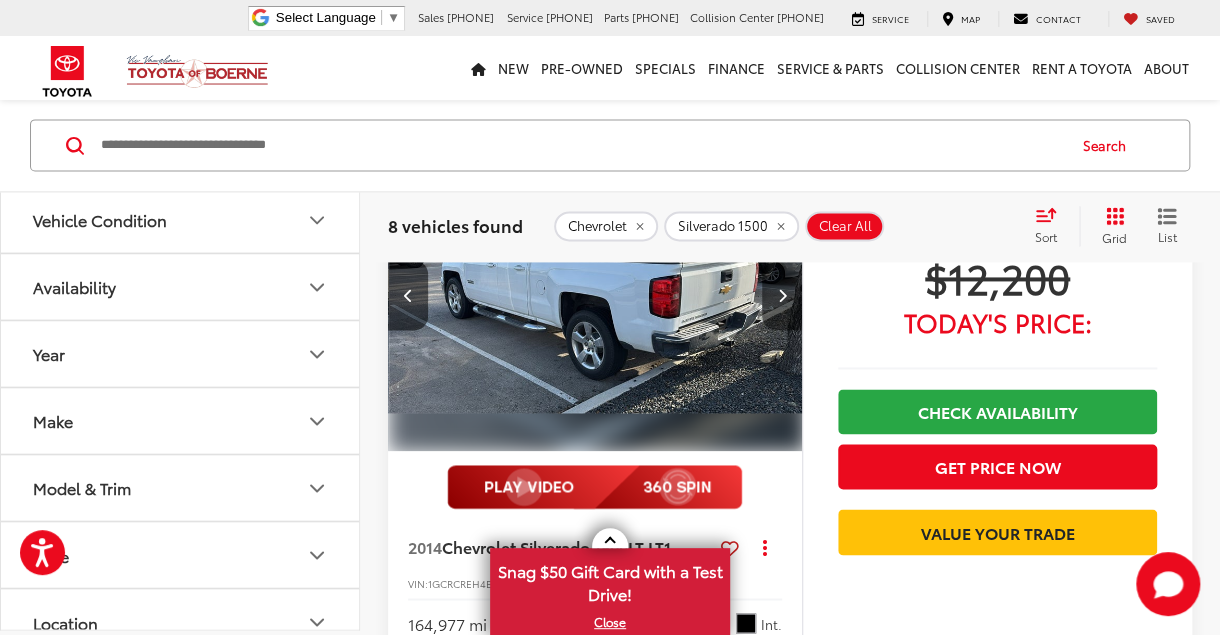 click at bounding box center (781, 295) 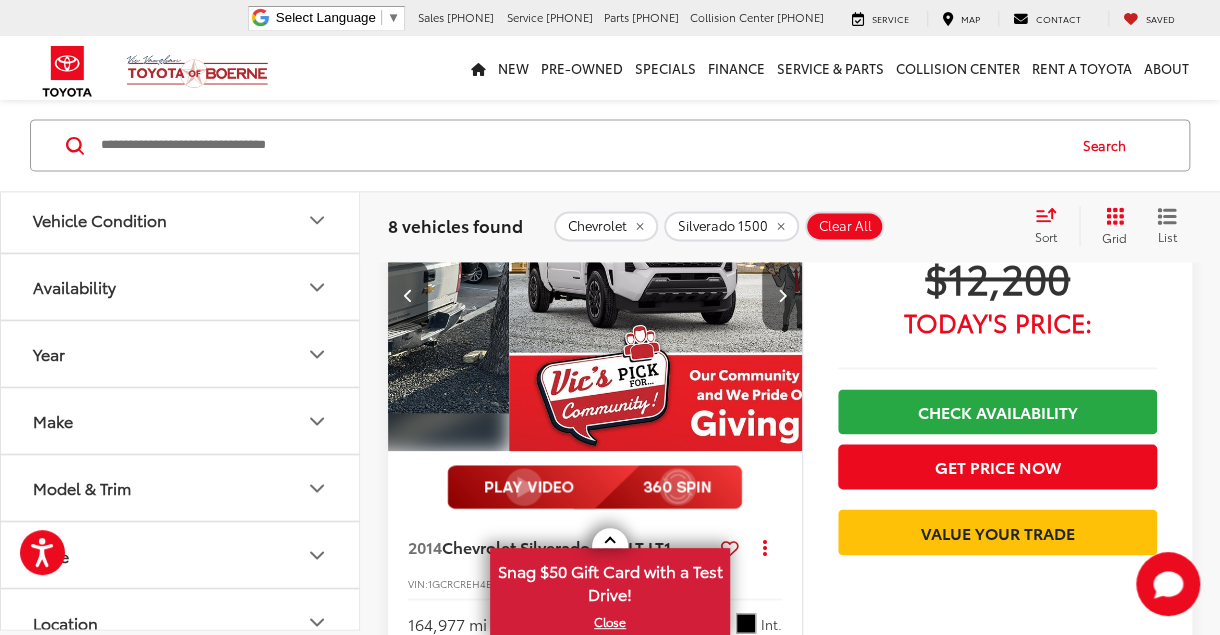 scroll, scrollTop: 0, scrollLeft: 1666, axis: horizontal 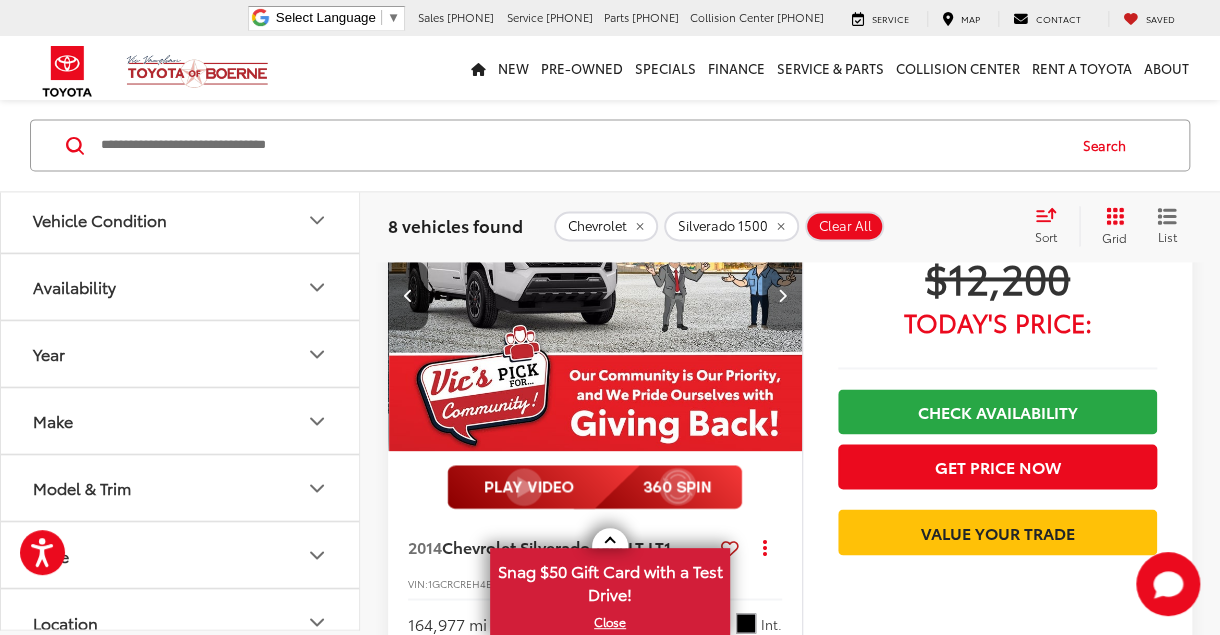 click at bounding box center [781, 295] 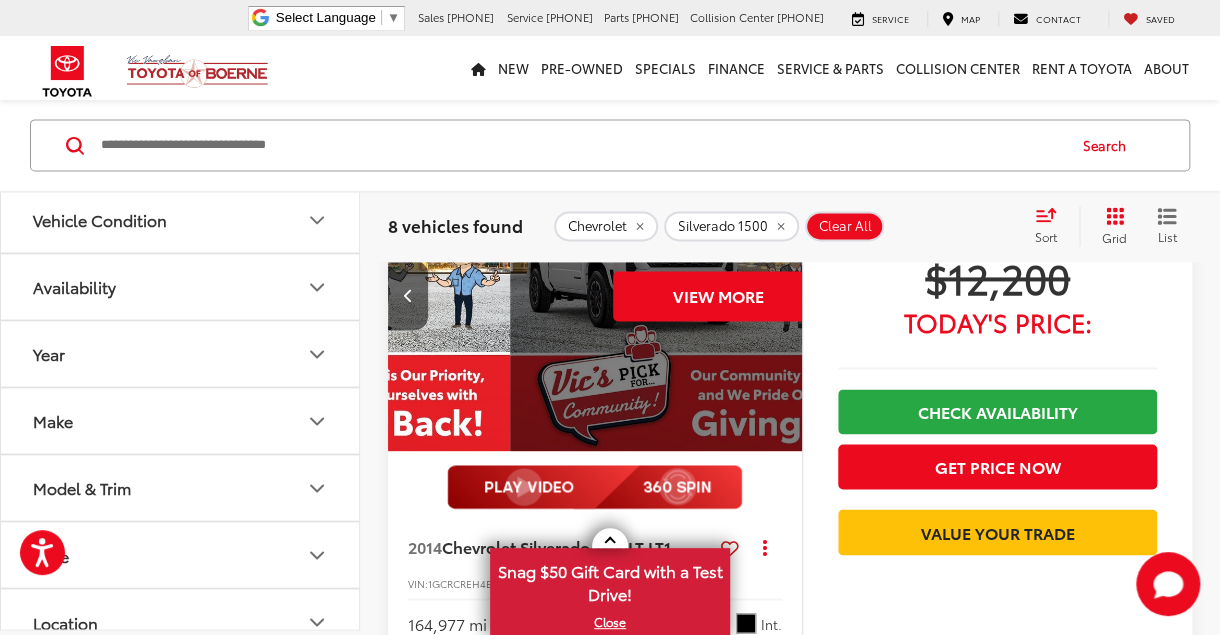 scroll, scrollTop: 0, scrollLeft: 2082, axis: horizontal 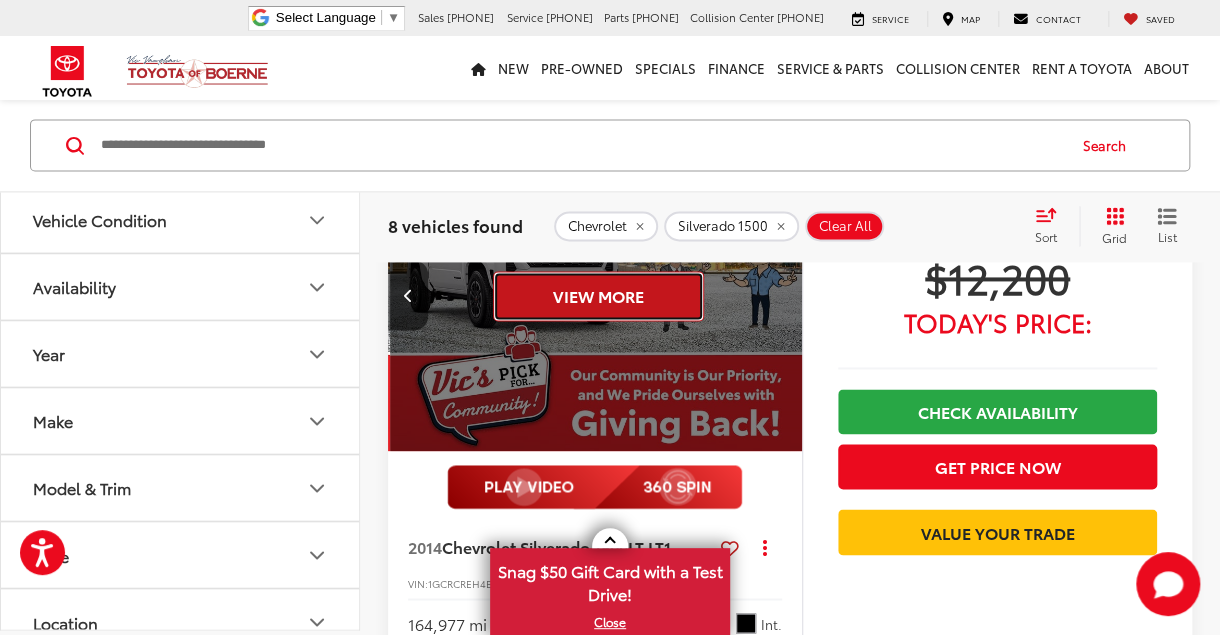 click on "View More" at bounding box center (598, 296) 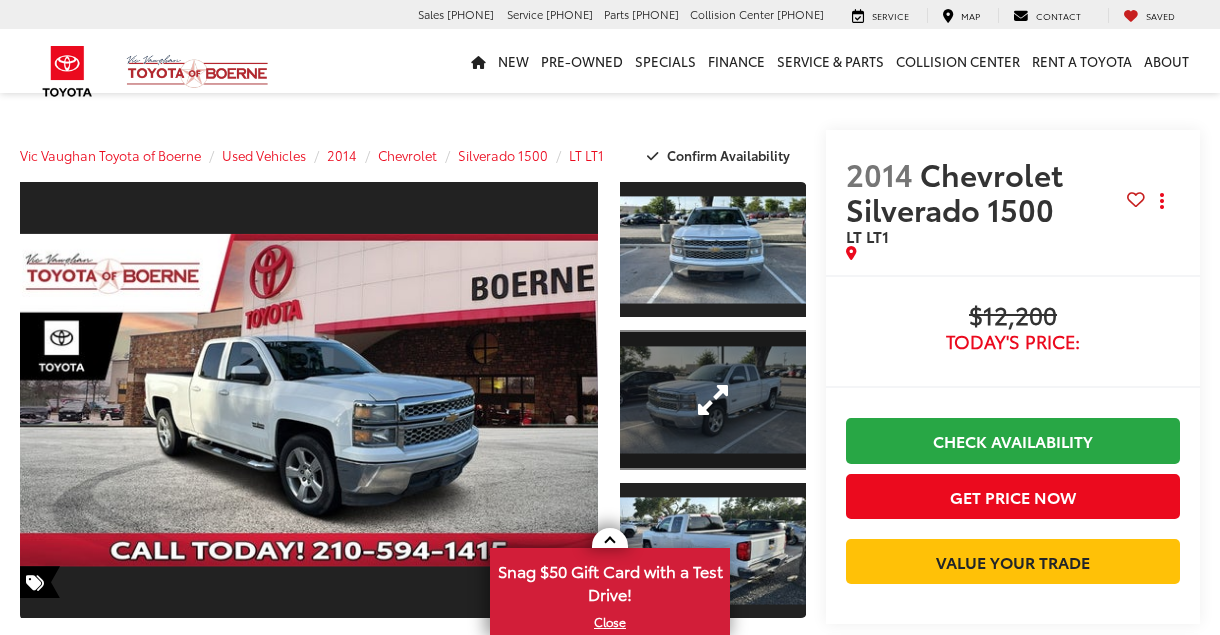 scroll, scrollTop: 0, scrollLeft: 0, axis: both 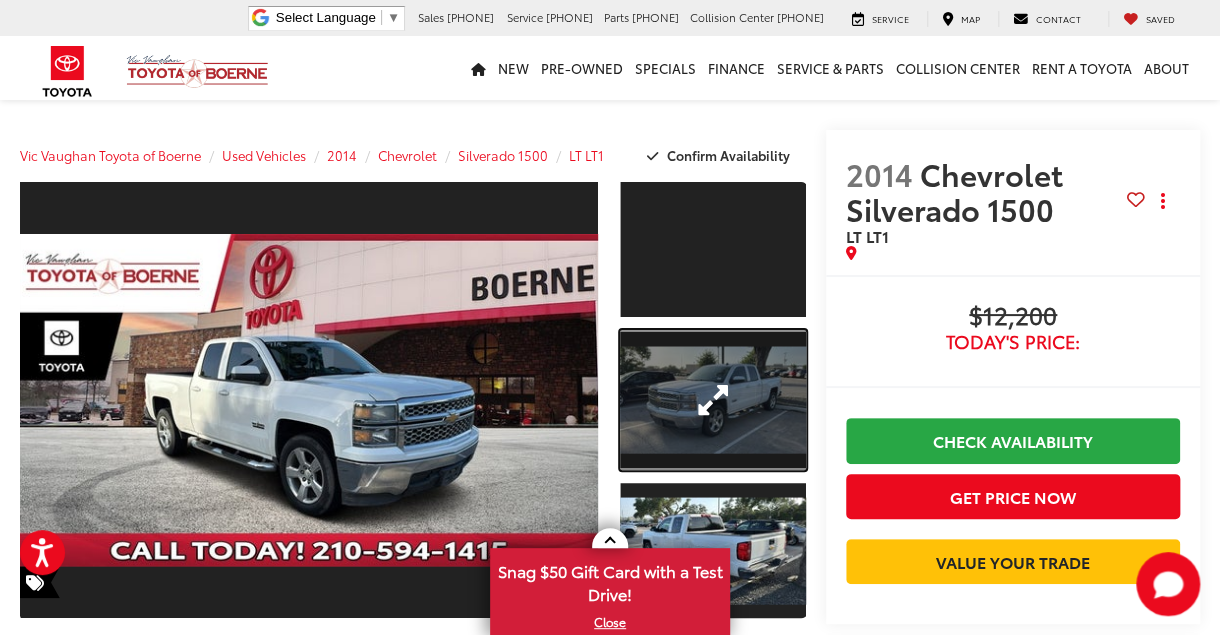 click at bounding box center (713, 399) 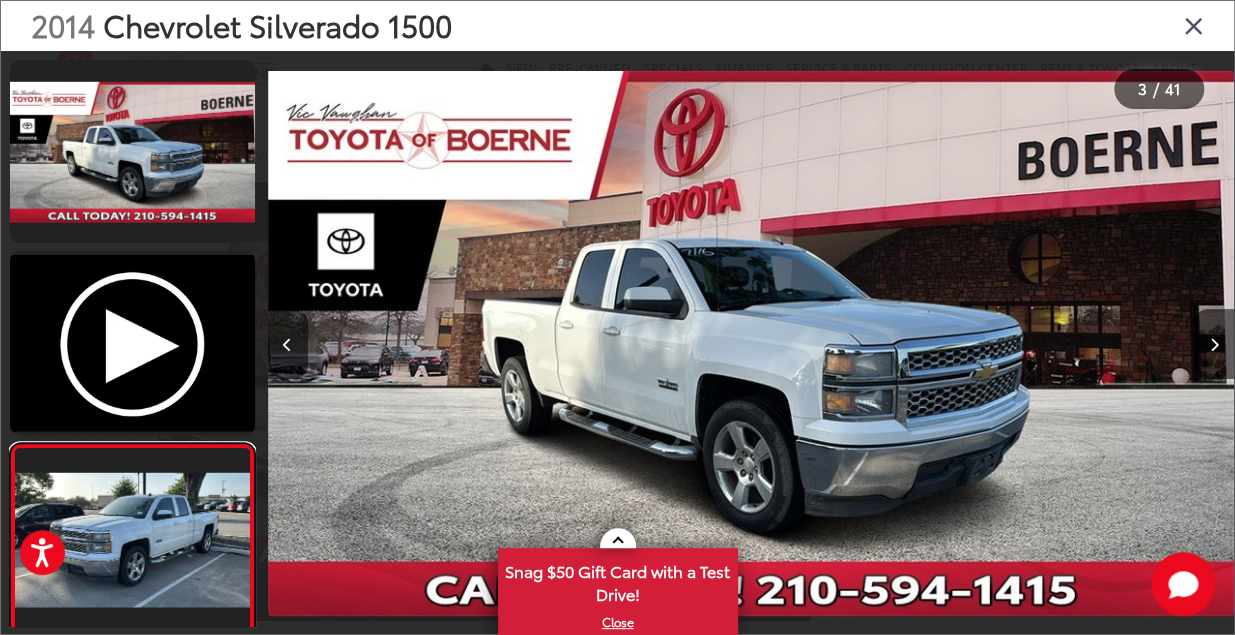 scroll, scrollTop: 0, scrollLeft: 515, axis: horizontal 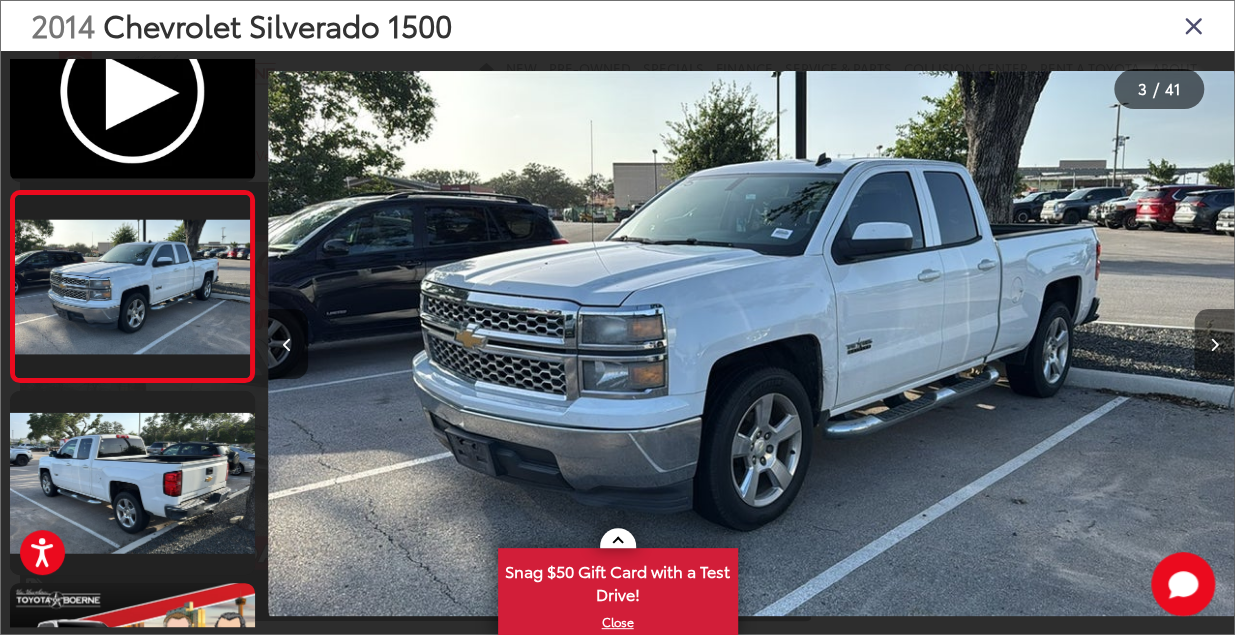 click at bounding box center [1214, 345] 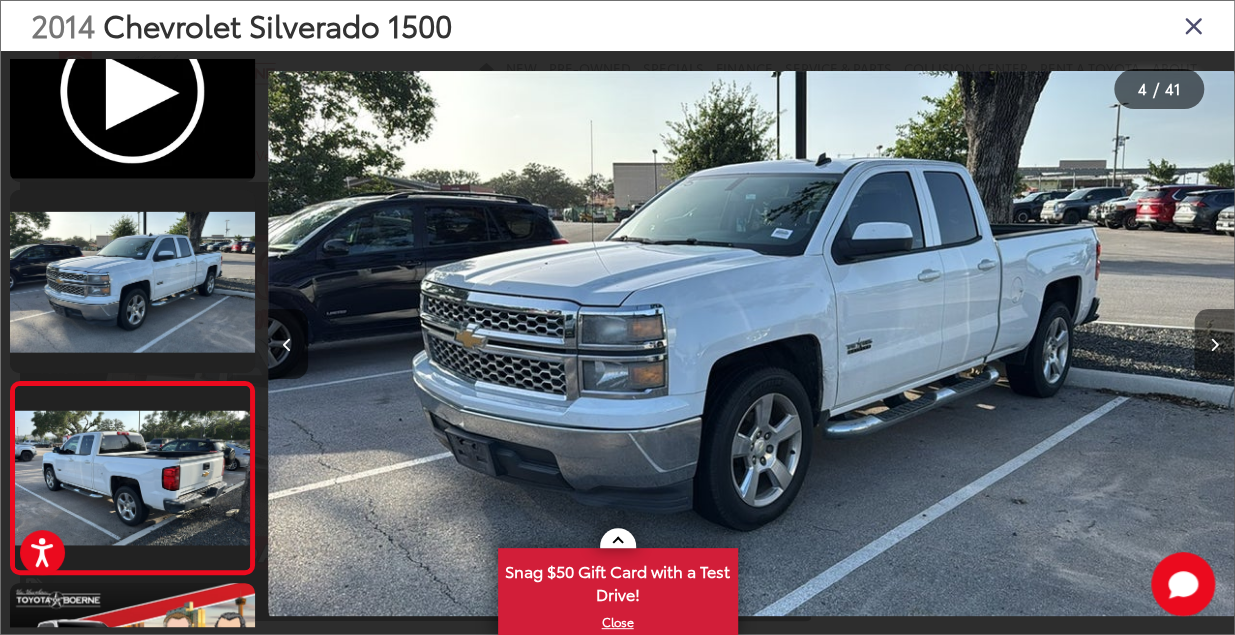 scroll, scrollTop: 0, scrollLeft: 2271, axis: horizontal 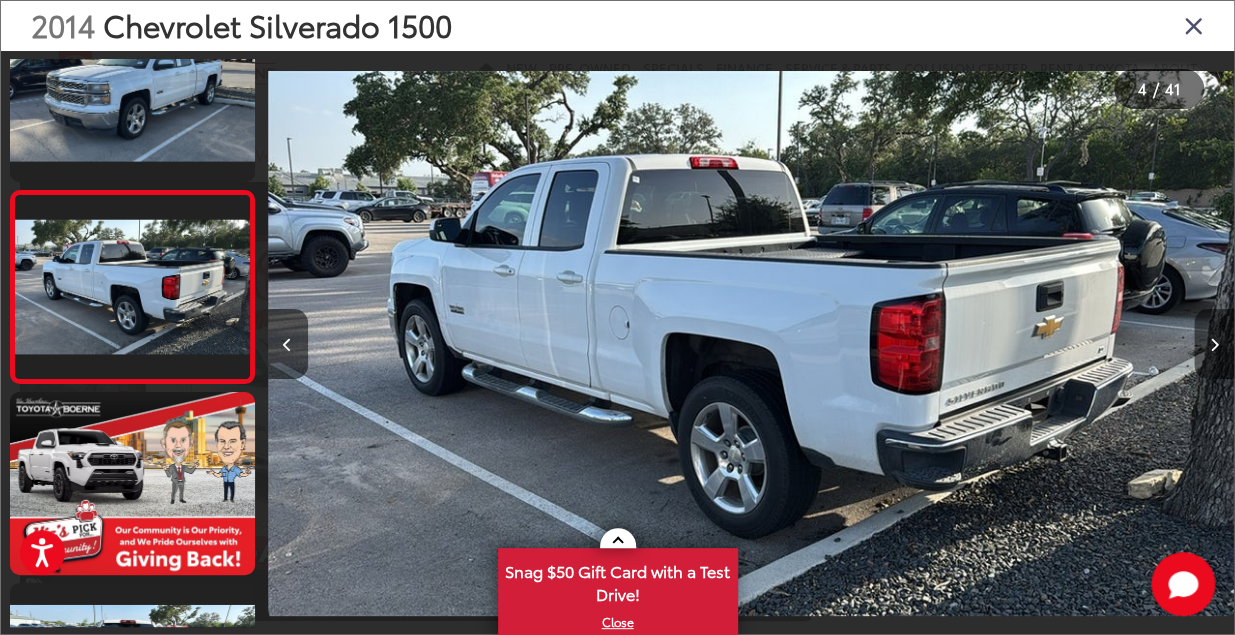click at bounding box center [1214, 345] 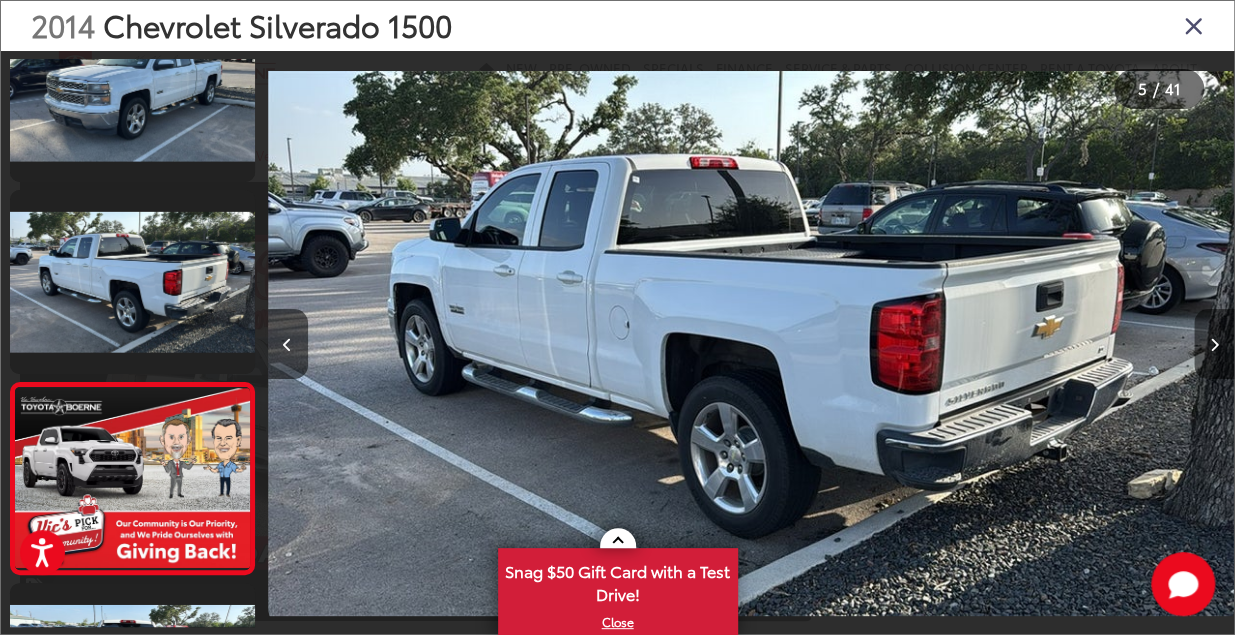 scroll, scrollTop: 0, scrollLeft: 3009, axis: horizontal 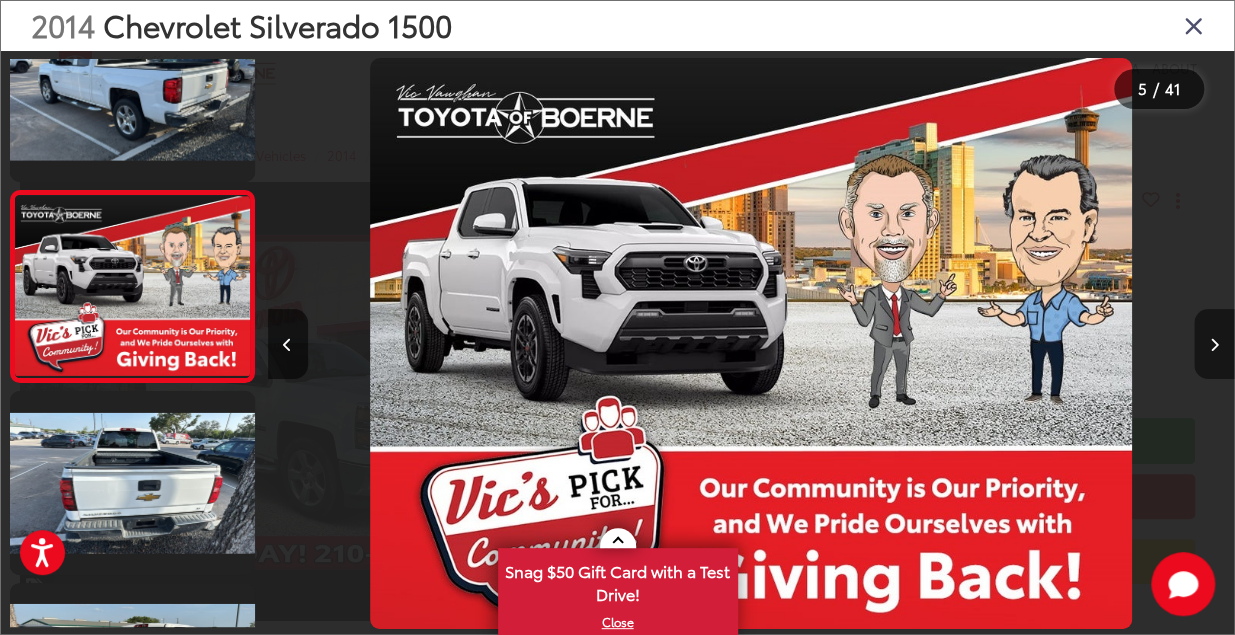 click at bounding box center [1214, 345] 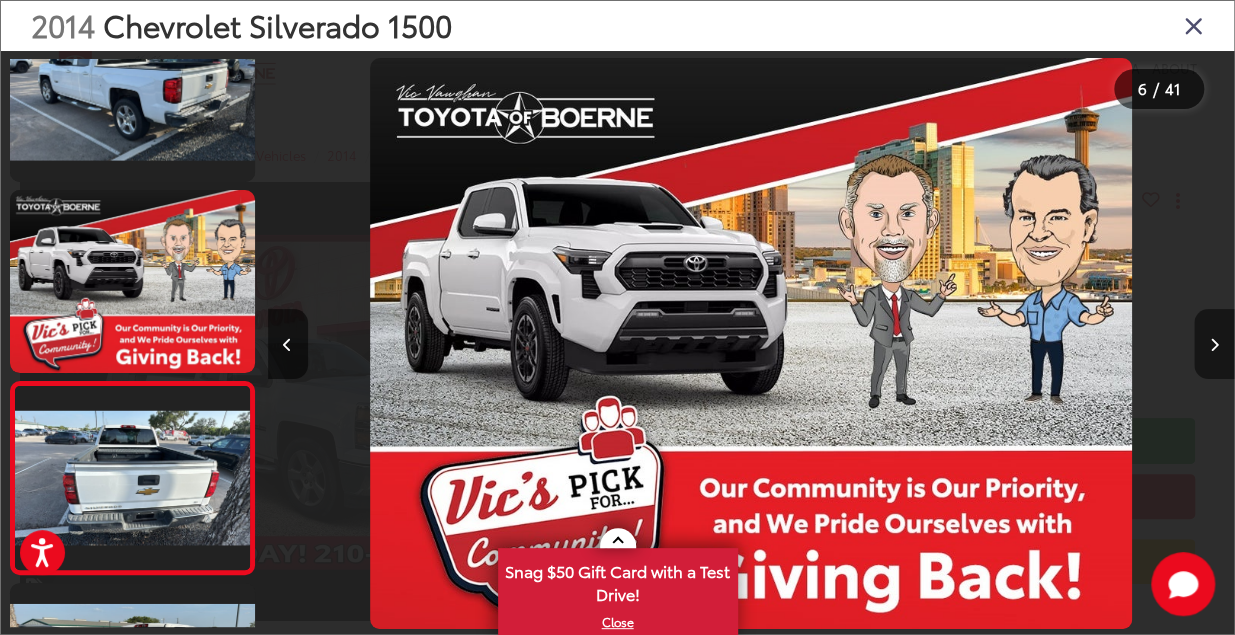 scroll, scrollTop: 0, scrollLeft: 3949, axis: horizontal 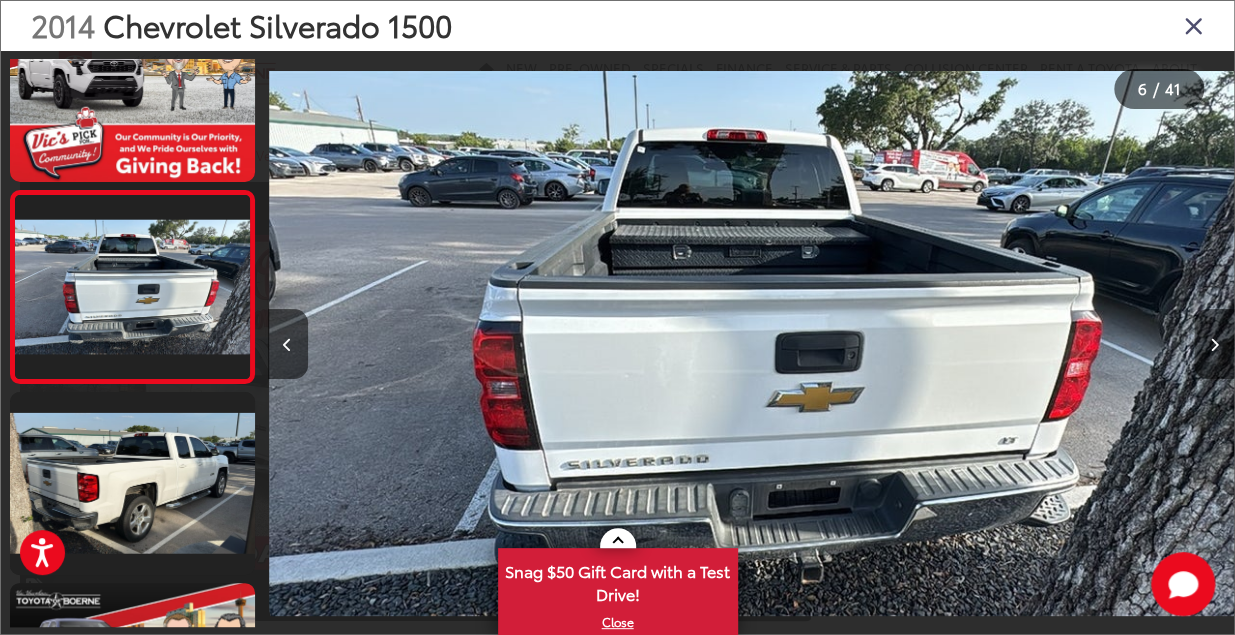 click at bounding box center [1214, 345] 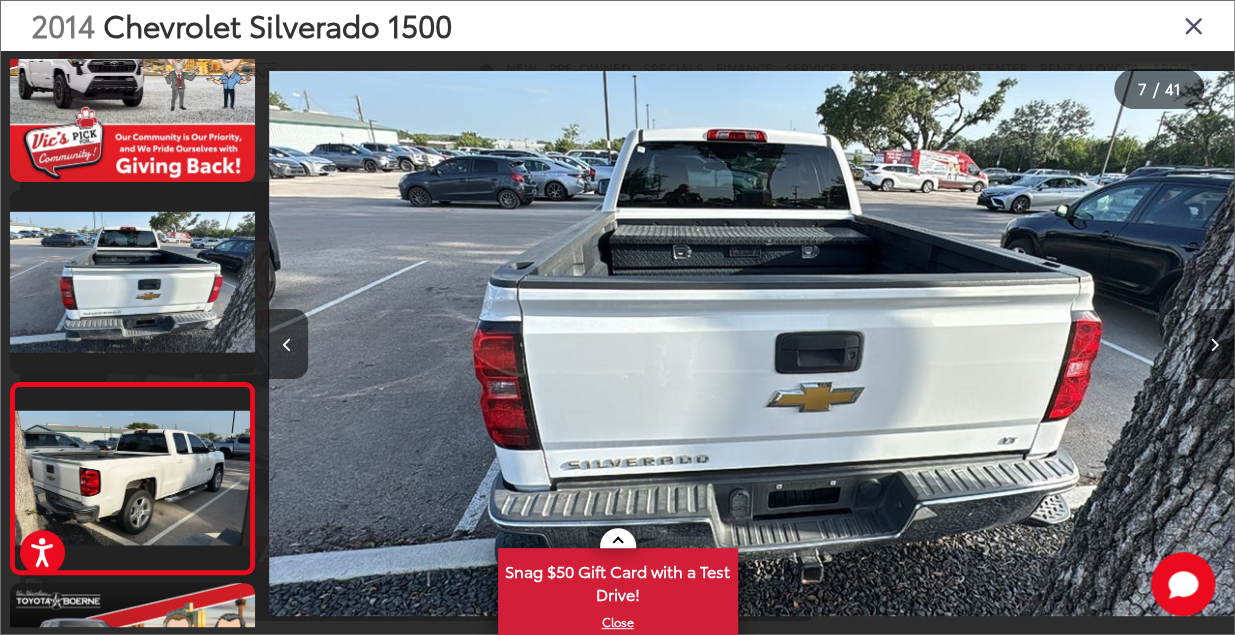 scroll, scrollTop: 0, scrollLeft: 5218, axis: horizontal 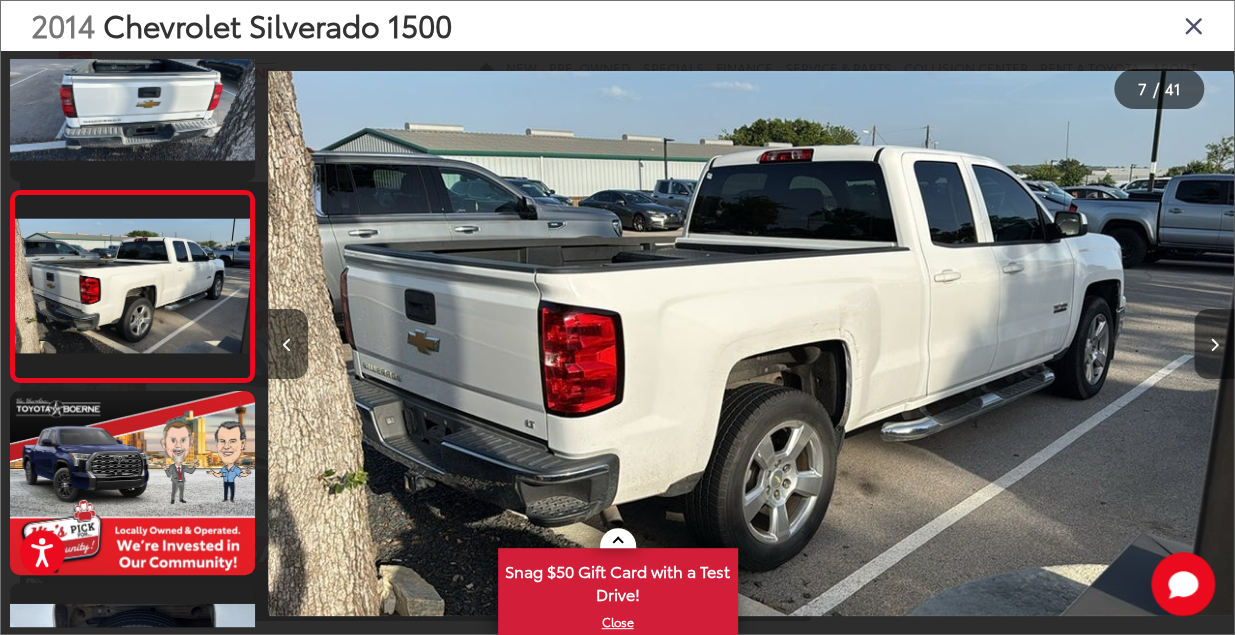 click at bounding box center [1214, 345] 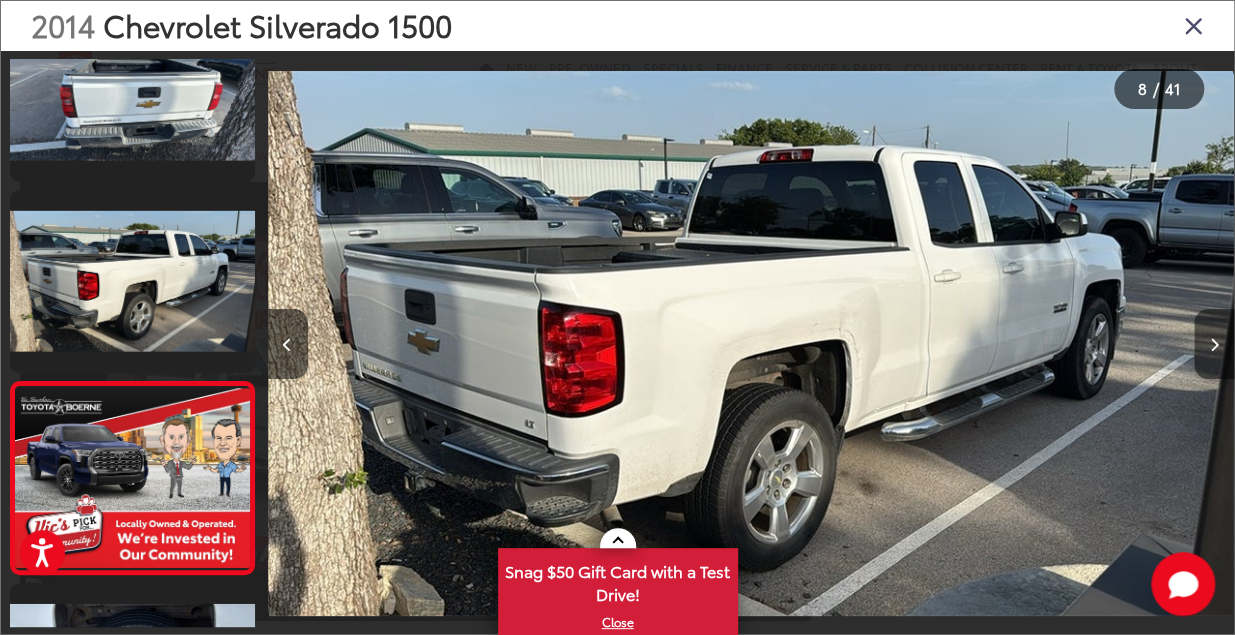 scroll, scrollTop: 0, scrollLeft: 5881, axis: horizontal 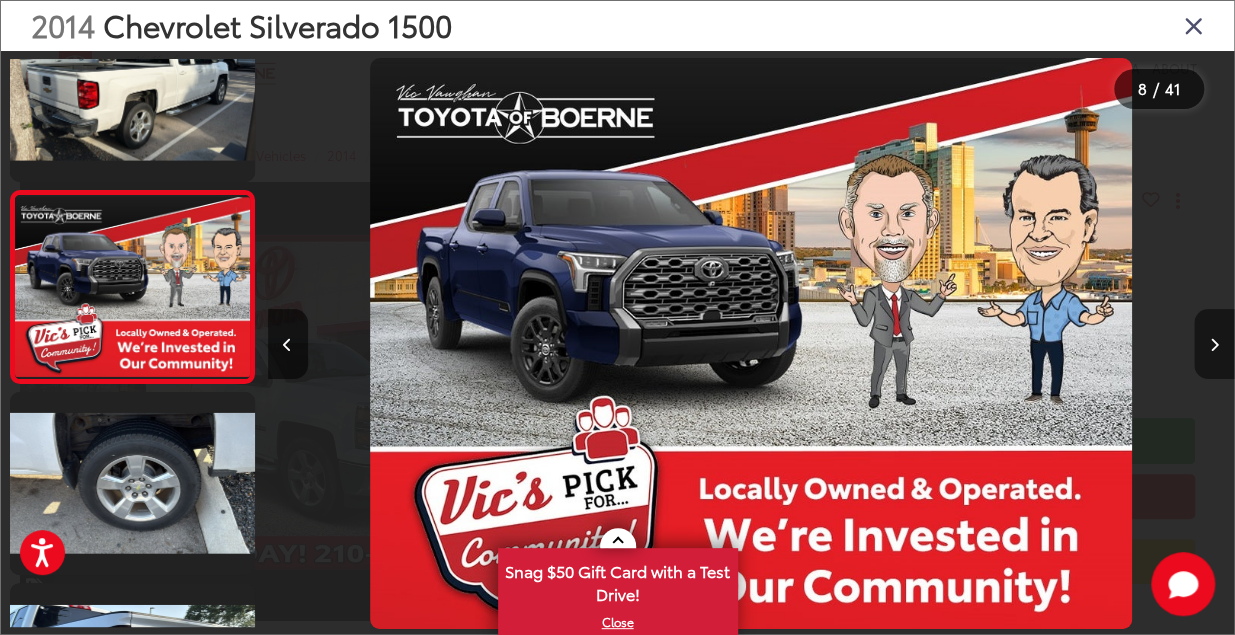 click at bounding box center (1214, 345) 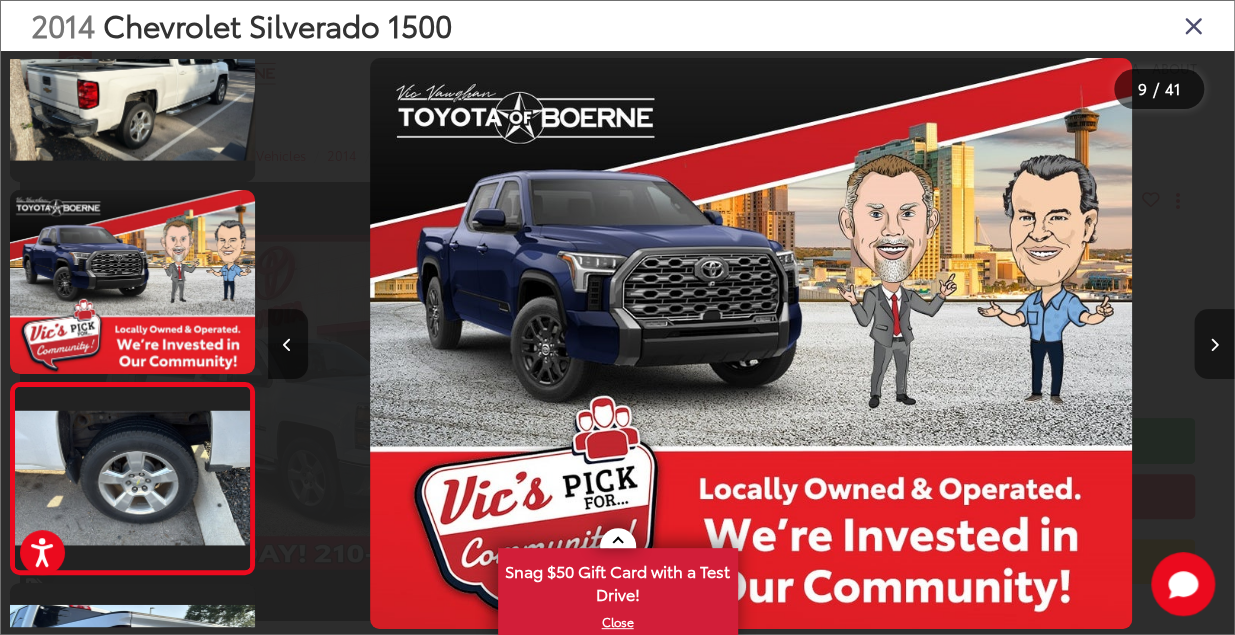 scroll, scrollTop: 0, scrollLeft: 6875, axis: horizontal 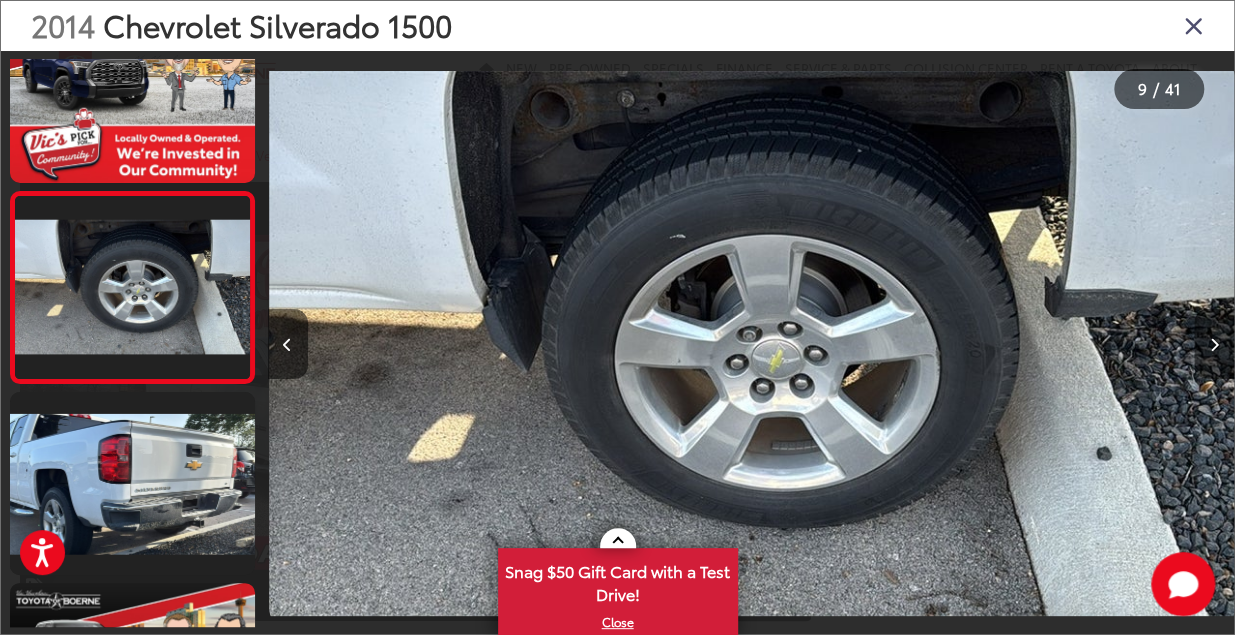 click at bounding box center (1214, 345) 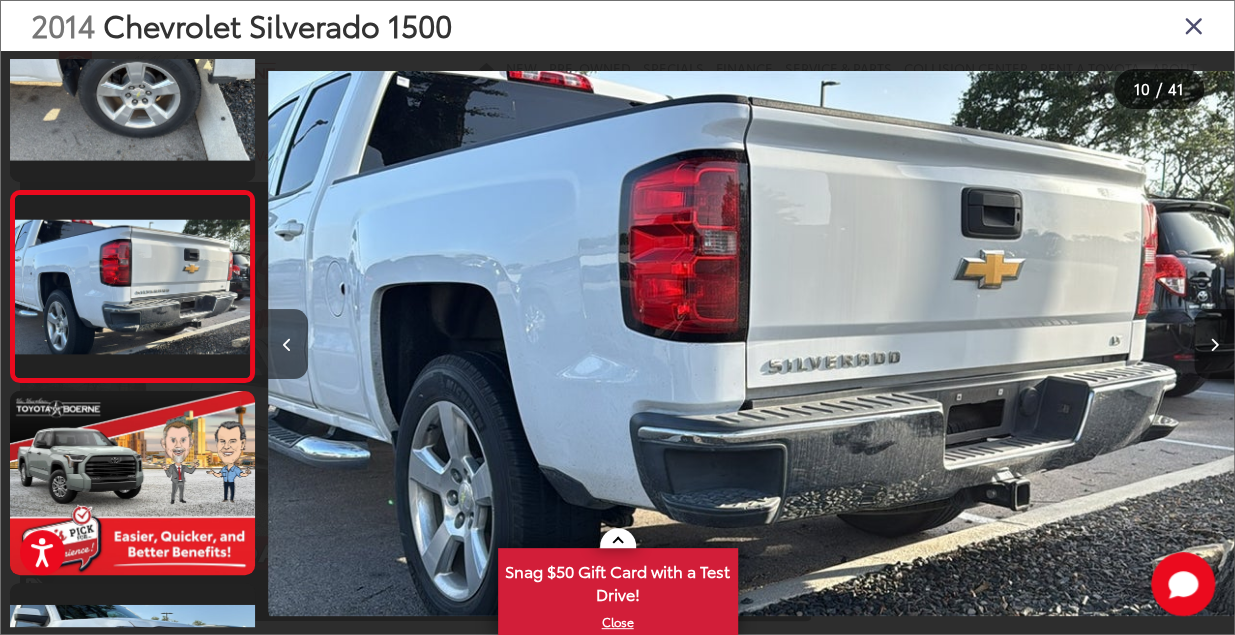 click at bounding box center [1214, 345] 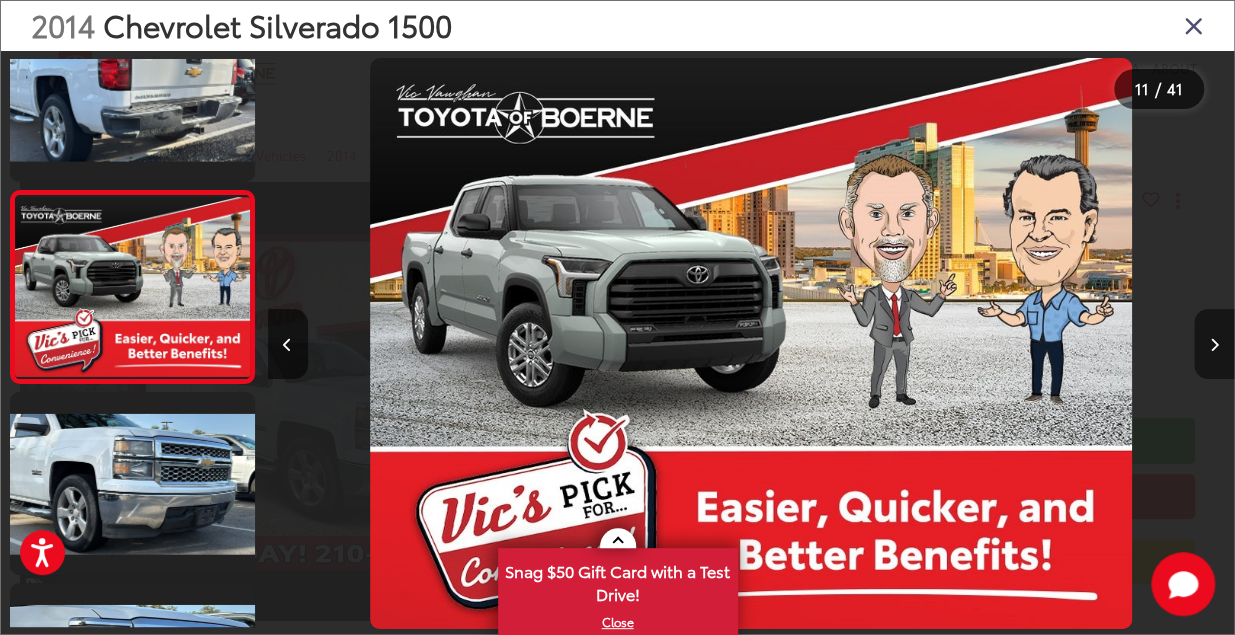 click at bounding box center (1214, 345) 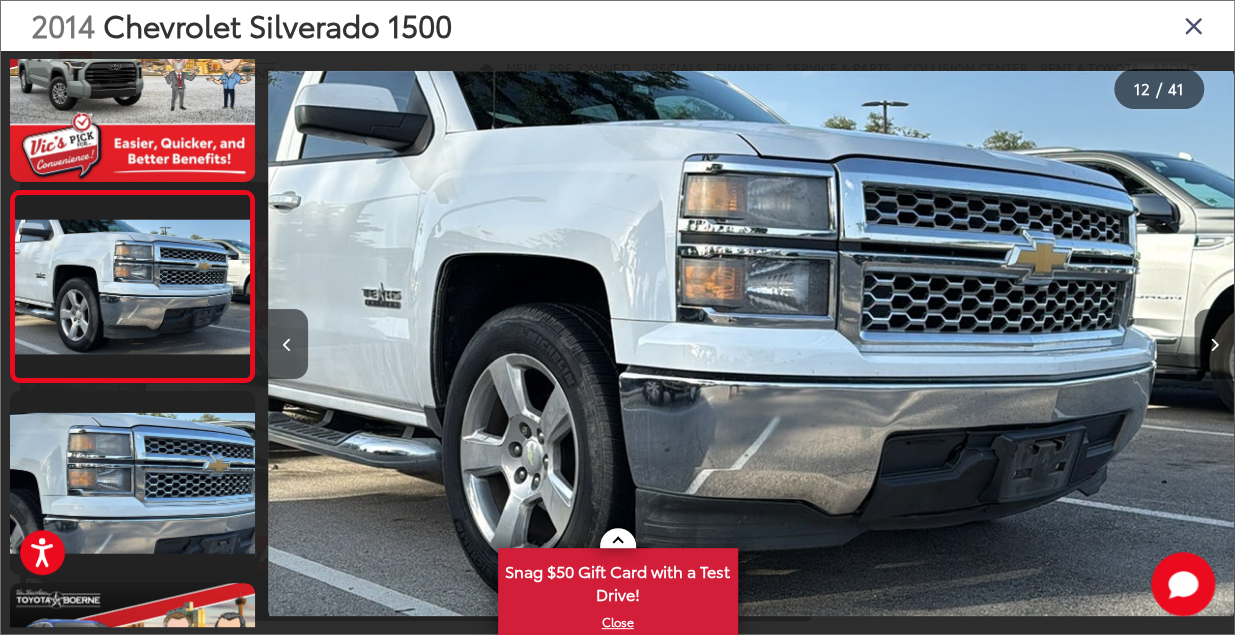 click at bounding box center (1214, 345) 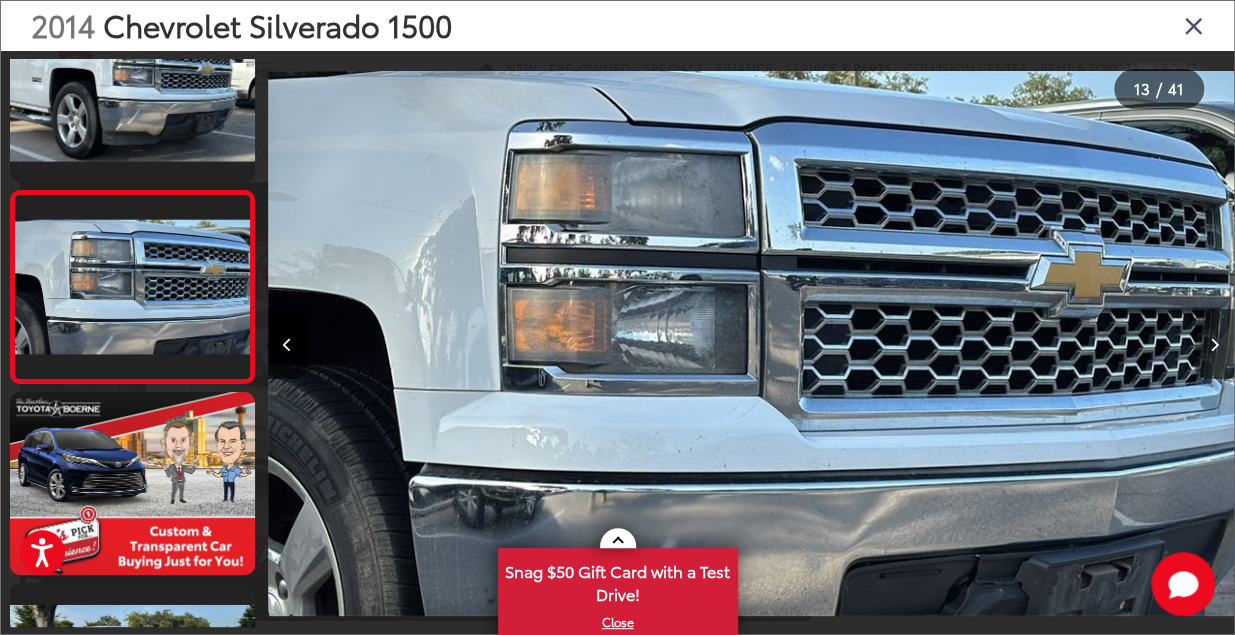 click at bounding box center [1214, 345] 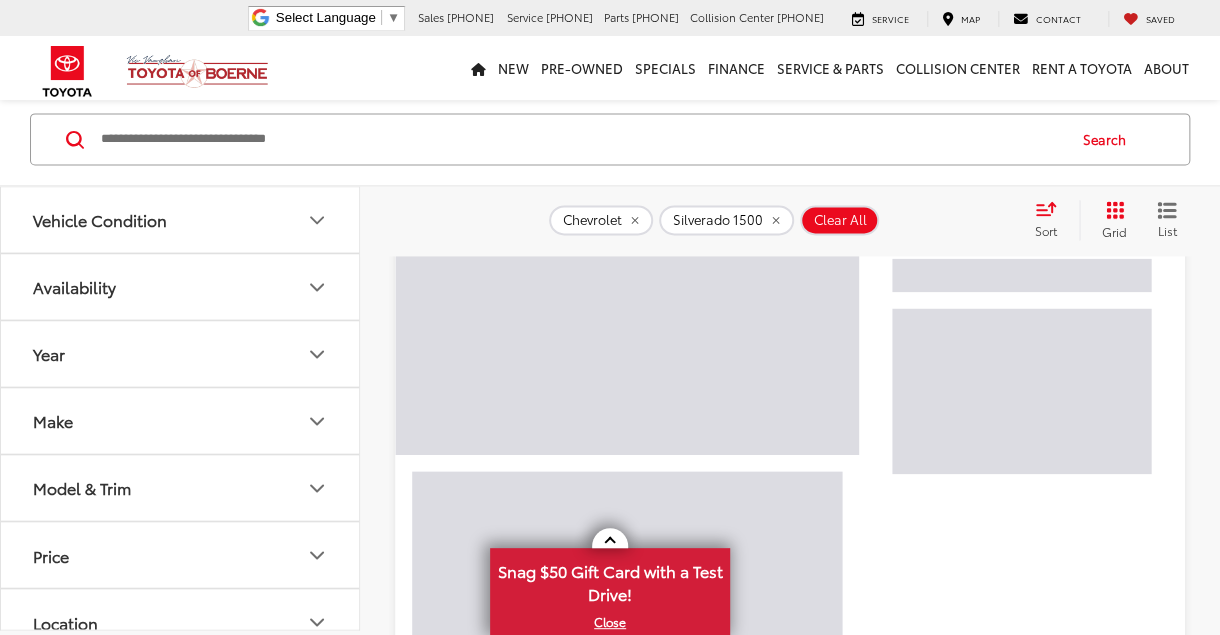 scroll, scrollTop: 4262, scrollLeft: 0, axis: vertical 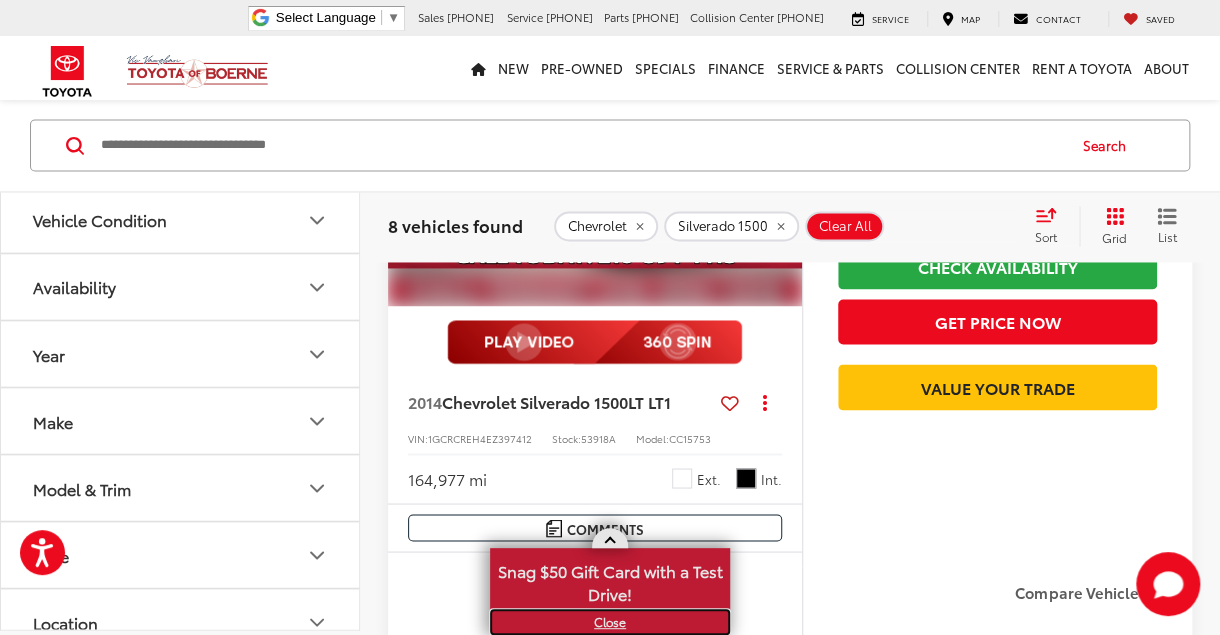 click on "X" at bounding box center [610, 622] 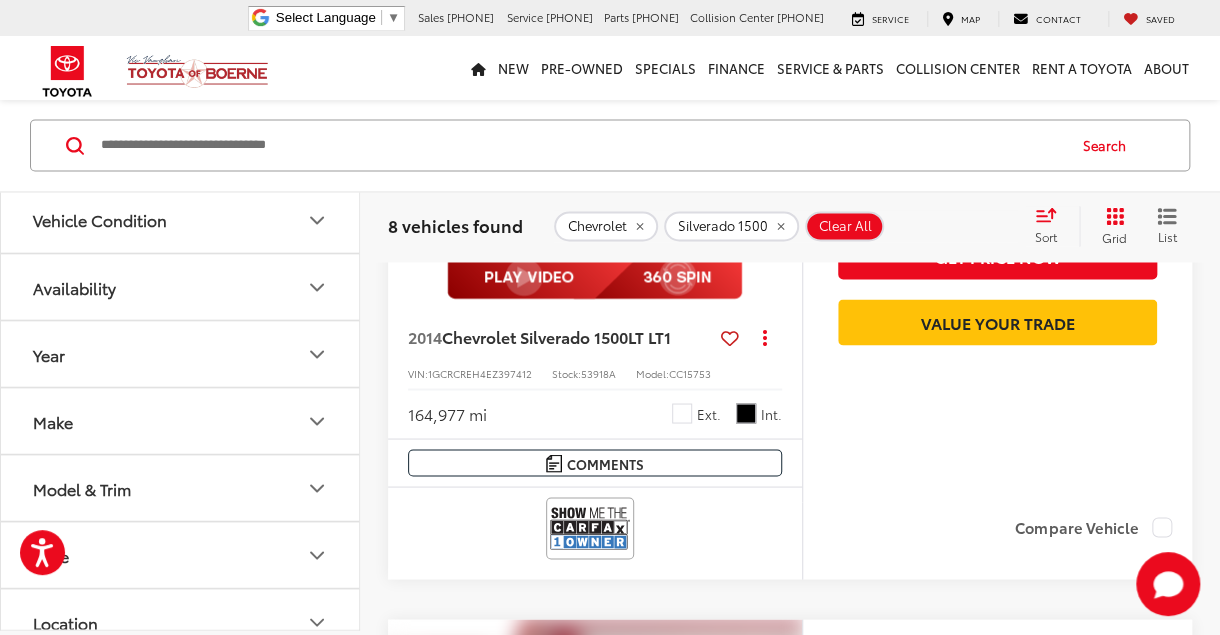 scroll, scrollTop: 4519, scrollLeft: 0, axis: vertical 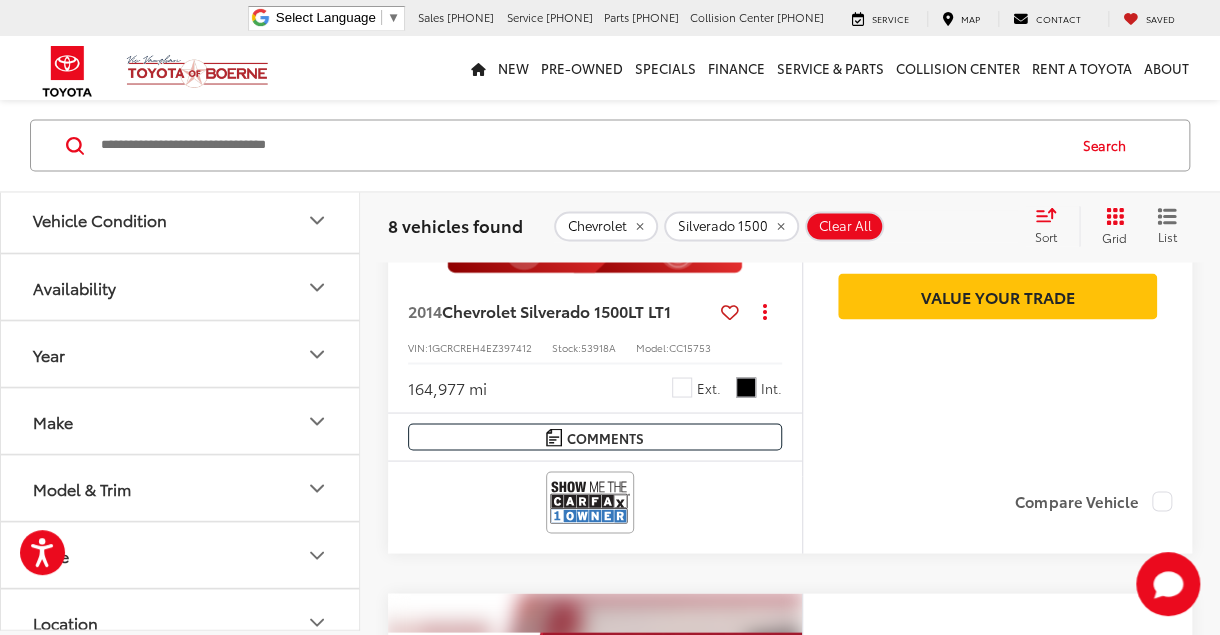 click on "2013 Chevrolet Silverado 1500 LT
Copy Link Share Print View Details VIN:  [VIN] Stock:  52367AAC Model:  CK10753 202,492 mi Ext. Int. More Details Comments Dealer Comments 2013 Chevrolet Silverado 1500 LT Maroon Inspected, Bluetooth®, 6-Speed Automatic Electronic with Overdrive, 4WD, Ebony w/Cloth Seat Trim. Reviews:   * If you like variety in your full-size pickup, the Chevy 2013 Silverado is a virtual quick-change artist. Numerous bed lengths, body configurations, axles and cabs are available from the Silverado options list, as are many interior upgrades and E85-compatible engines. Source: KBB.com   * Smooth and quiet ride; comfortable seats; powerful V8 options. Source: Edmunds More...
$6,200
Today's Price:
Check Availability
Get Price Now" 